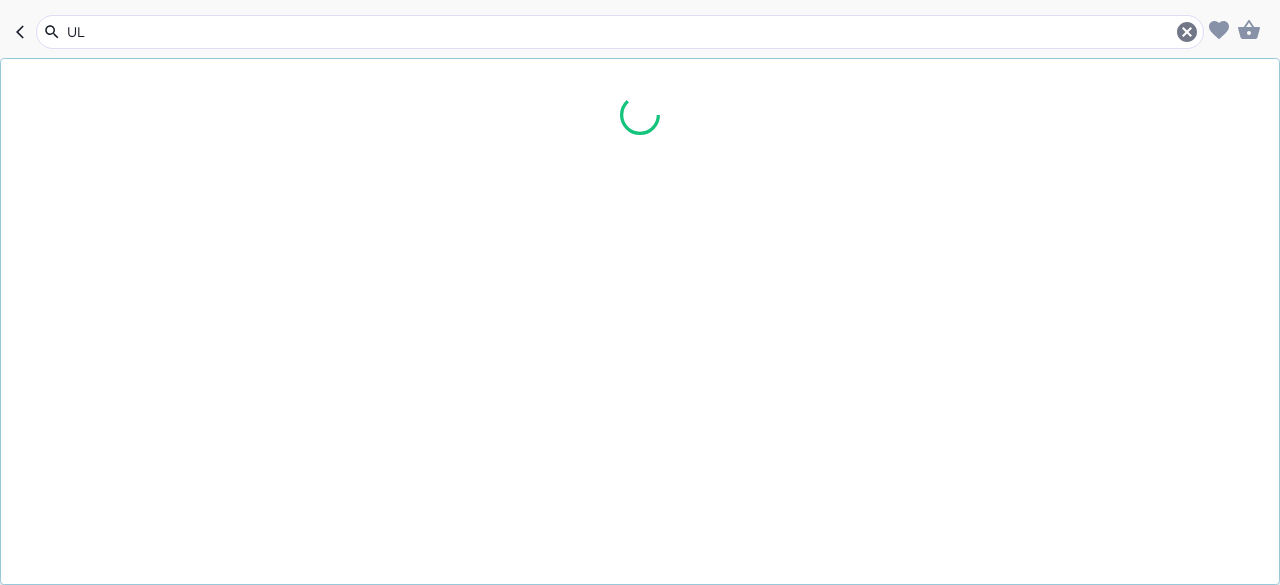 scroll, scrollTop: 0, scrollLeft: 0, axis: both 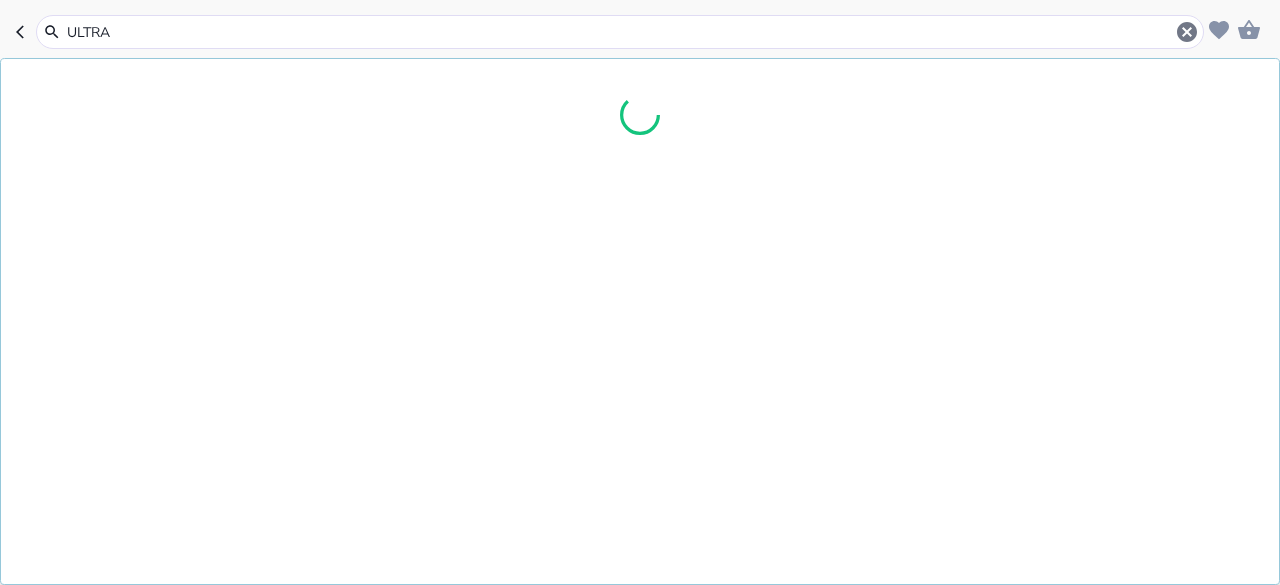 type on "ULTRAC" 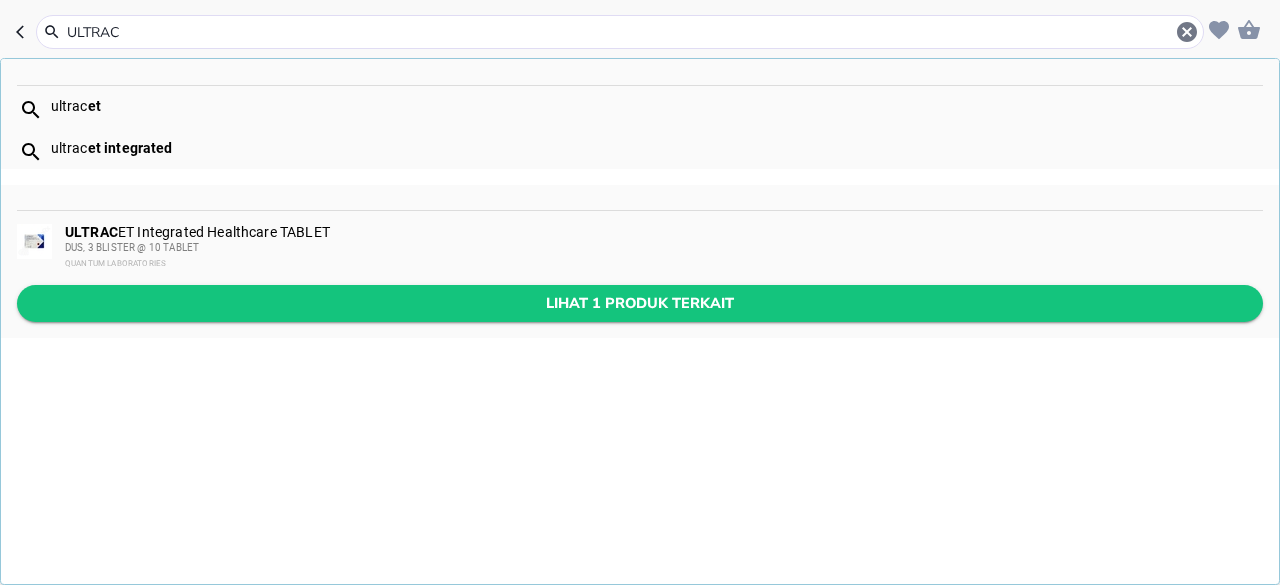 click on "Lihat 1 produk terkait" at bounding box center [640, 303] 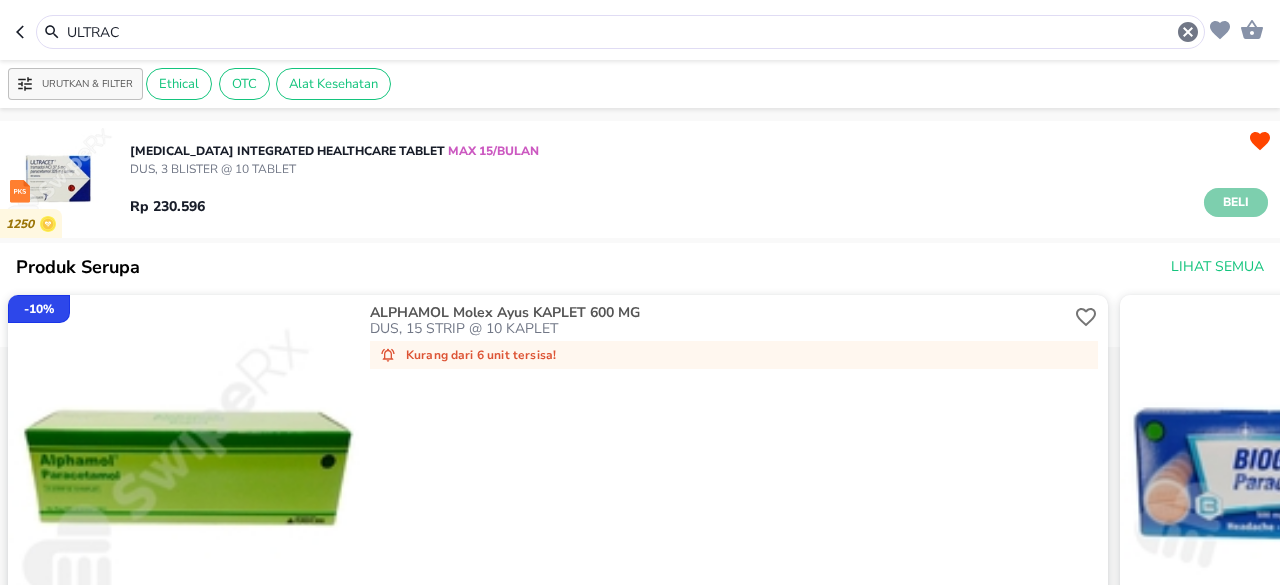 click on "Beli" at bounding box center [1236, 202] 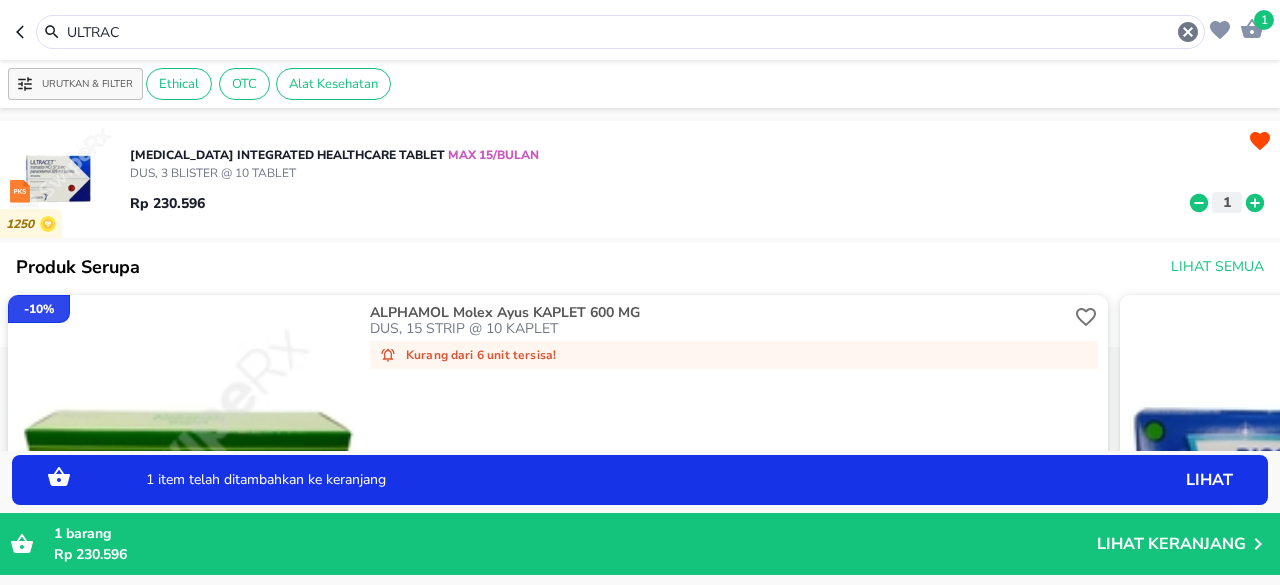 click 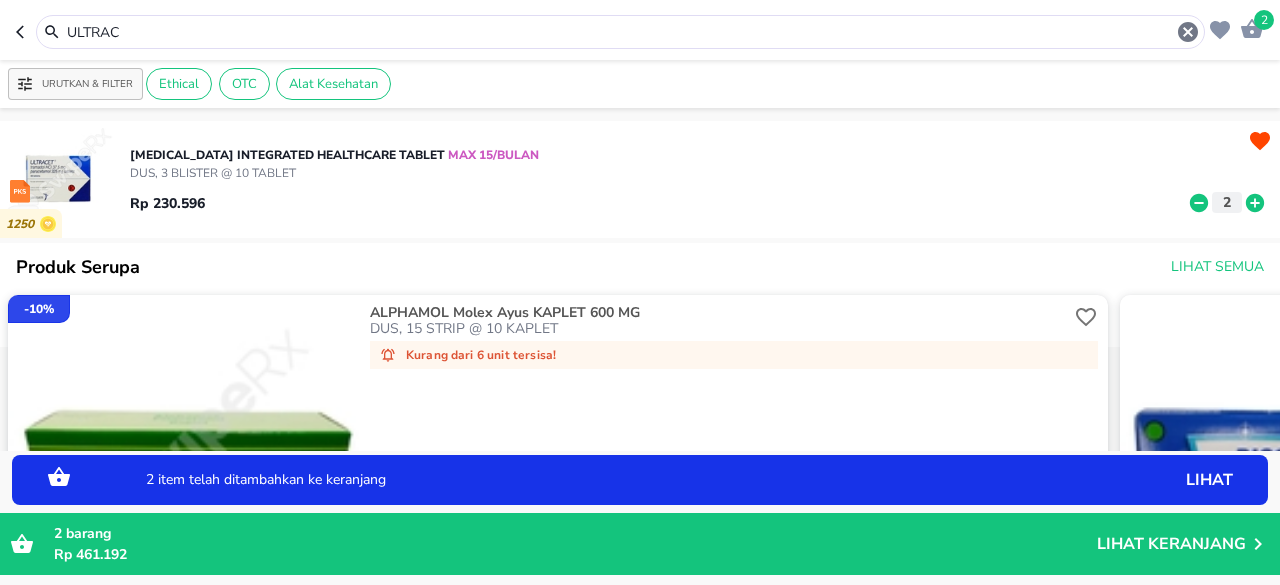 click 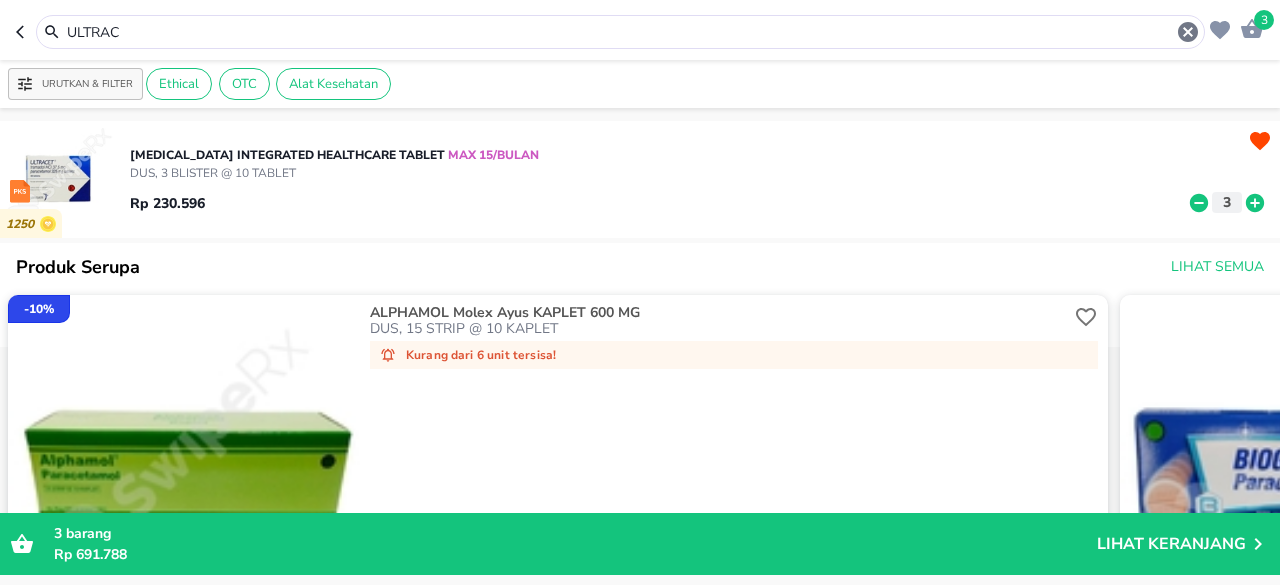 drag, startPoint x: 143, startPoint y: 36, endPoint x: 0, endPoint y: 47, distance: 143.42245 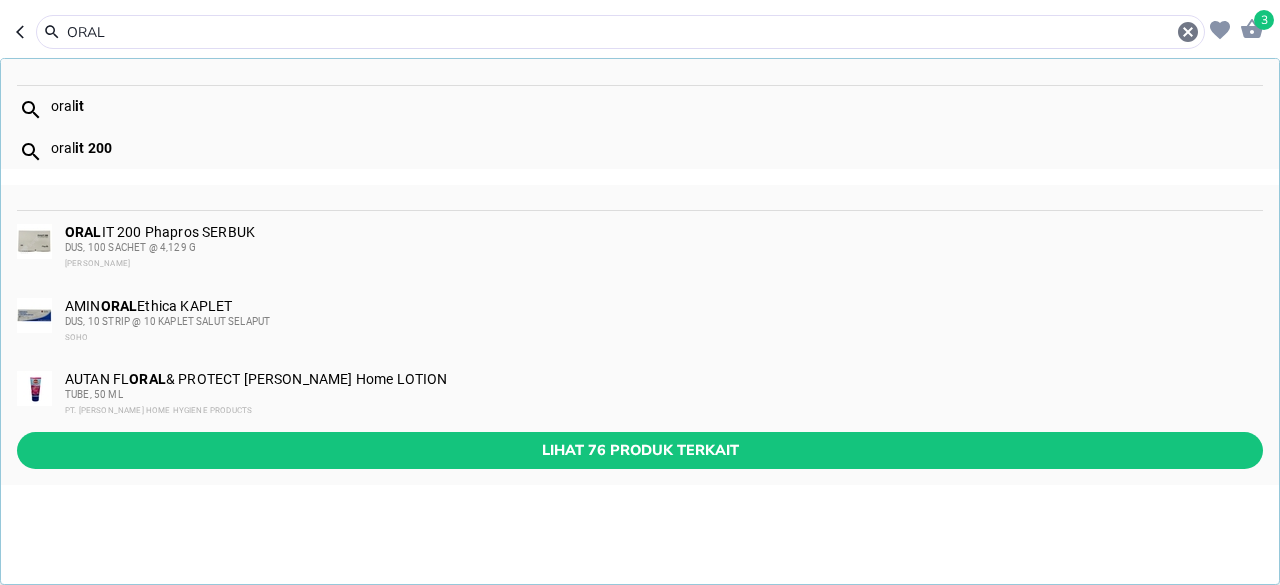 click on "Lihat 76 produk terkait" at bounding box center [640, 450] 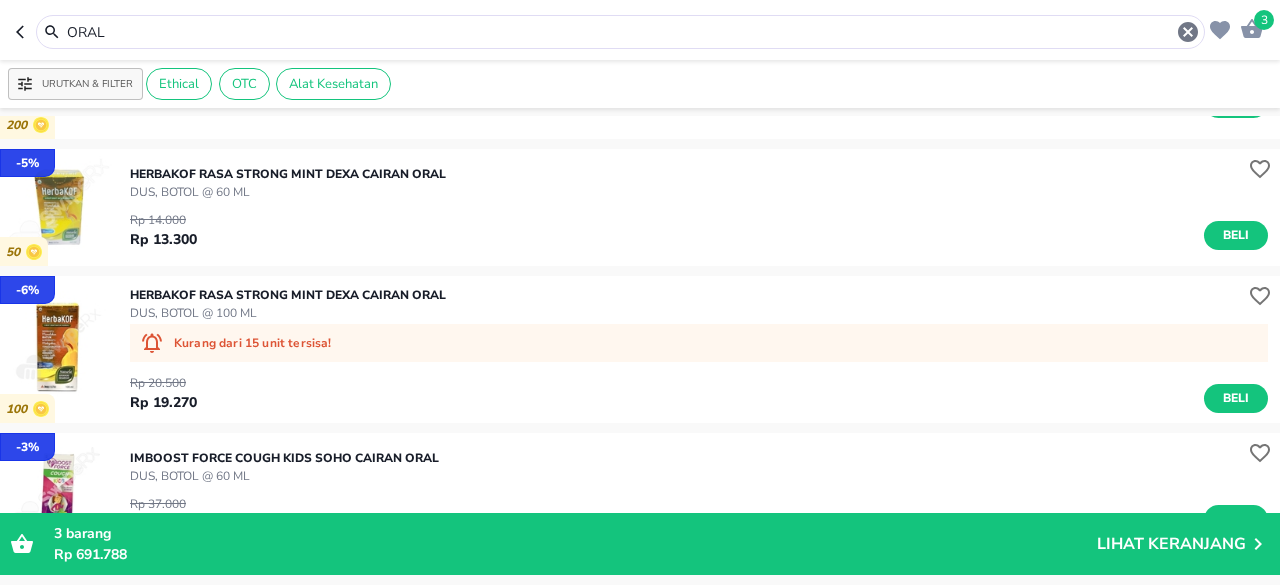 scroll, scrollTop: 2472, scrollLeft: 0, axis: vertical 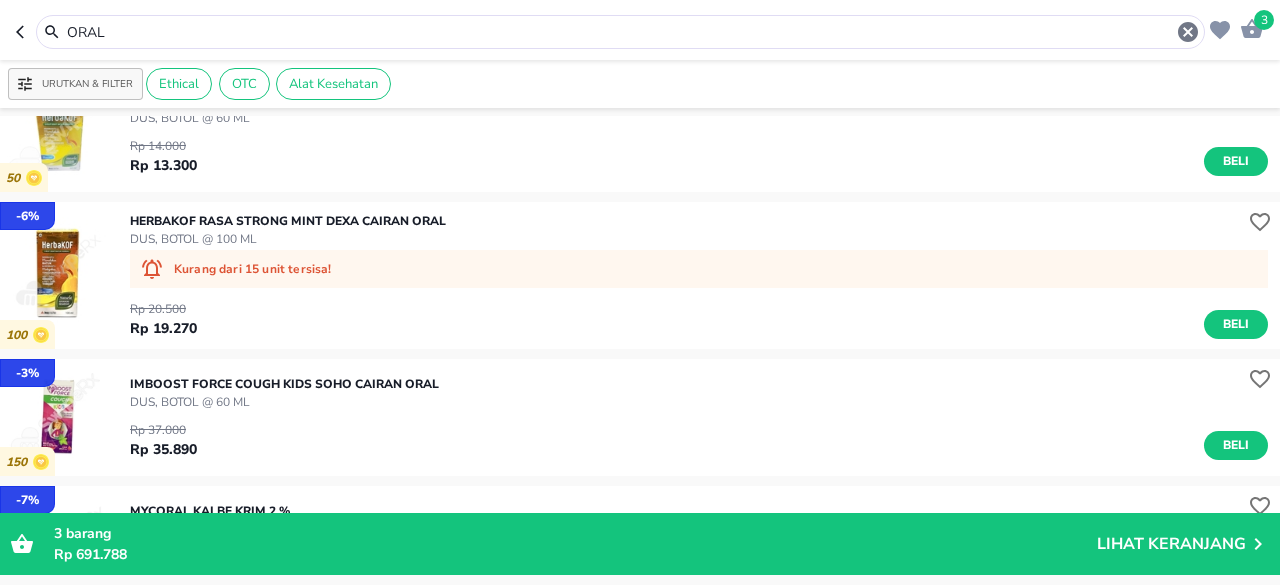click on "ORAL" at bounding box center [620, 32] 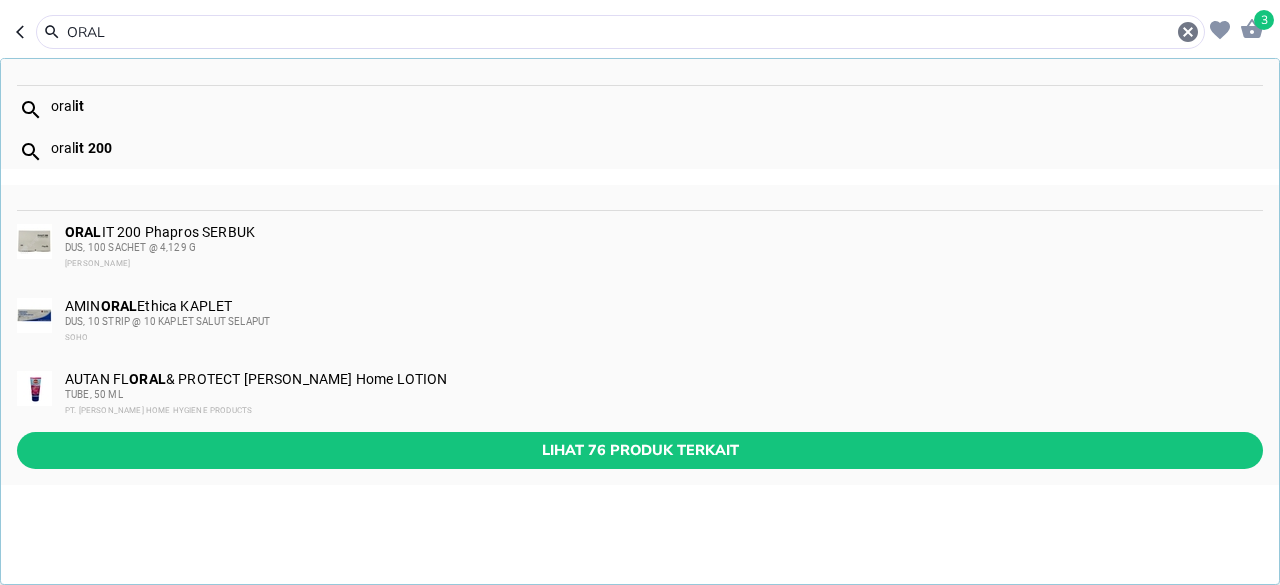 click on "ORAL" at bounding box center (620, 32) 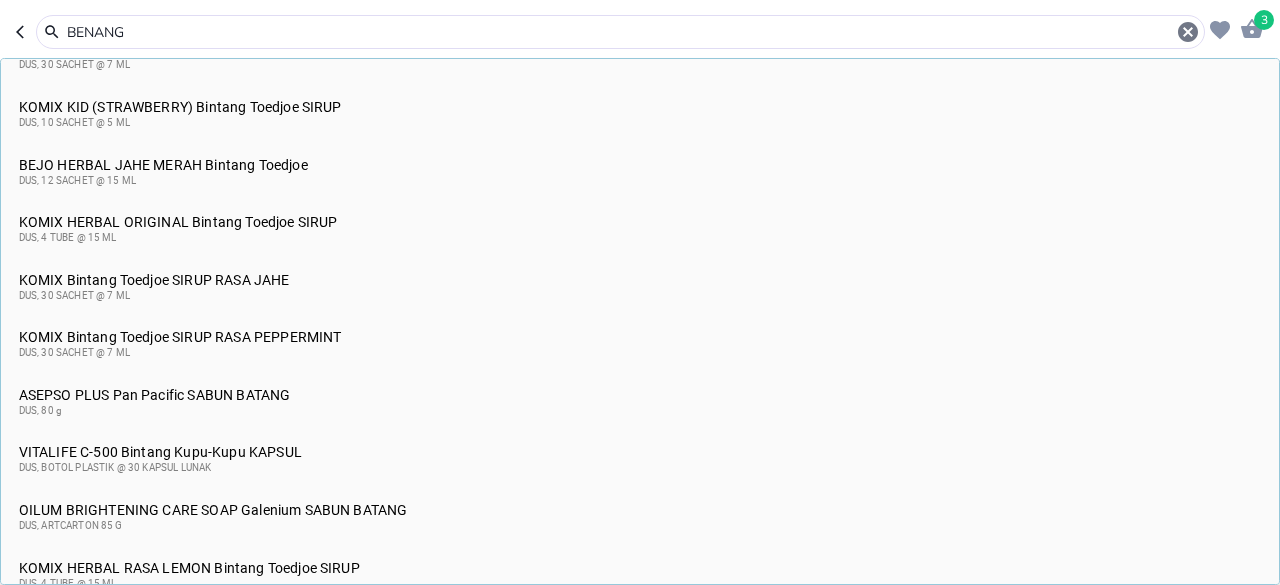 scroll, scrollTop: 686, scrollLeft: 0, axis: vertical 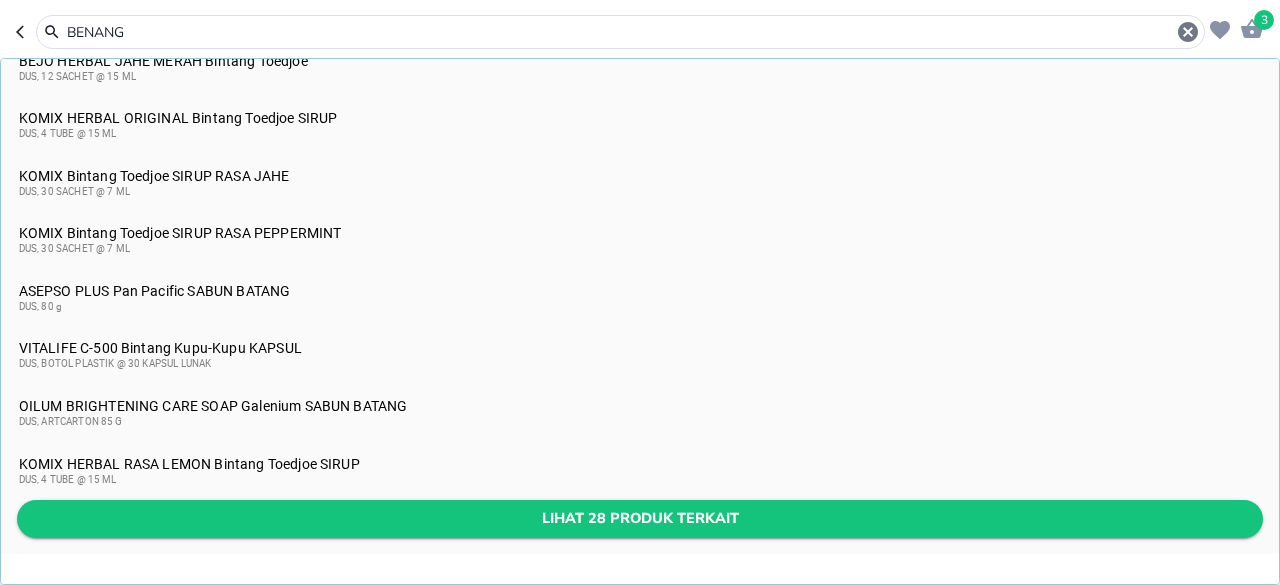 click on "Lihat 28 produk terkait" at bounding box center [640, 518] 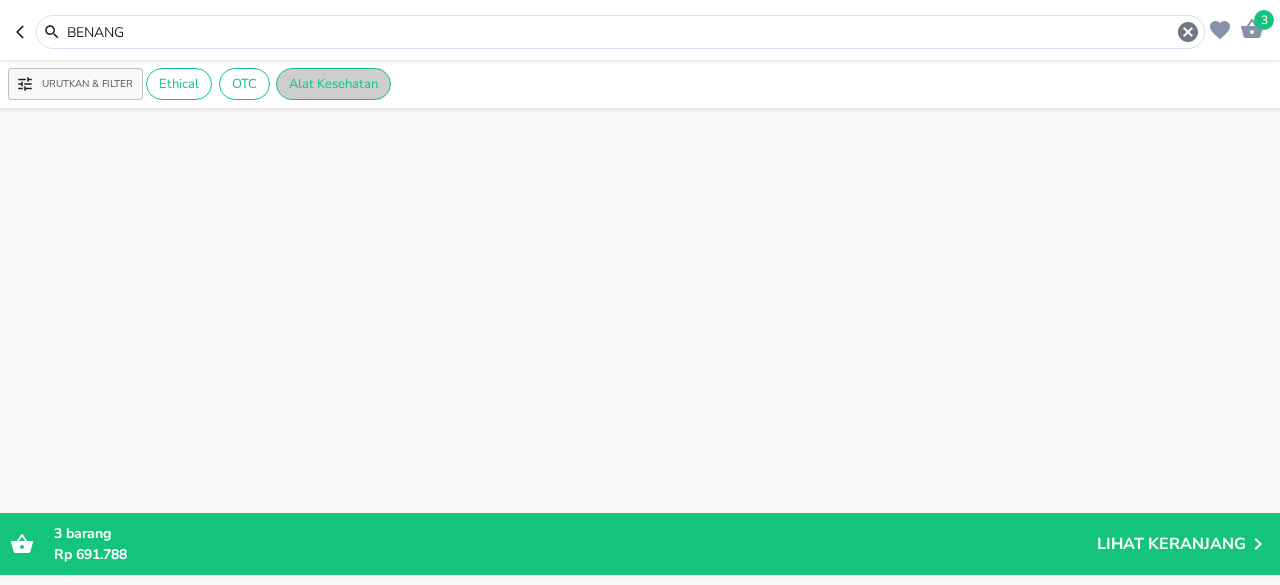 scroll, scrollTop: 3796, scrollLeft: 0, axis: vertical 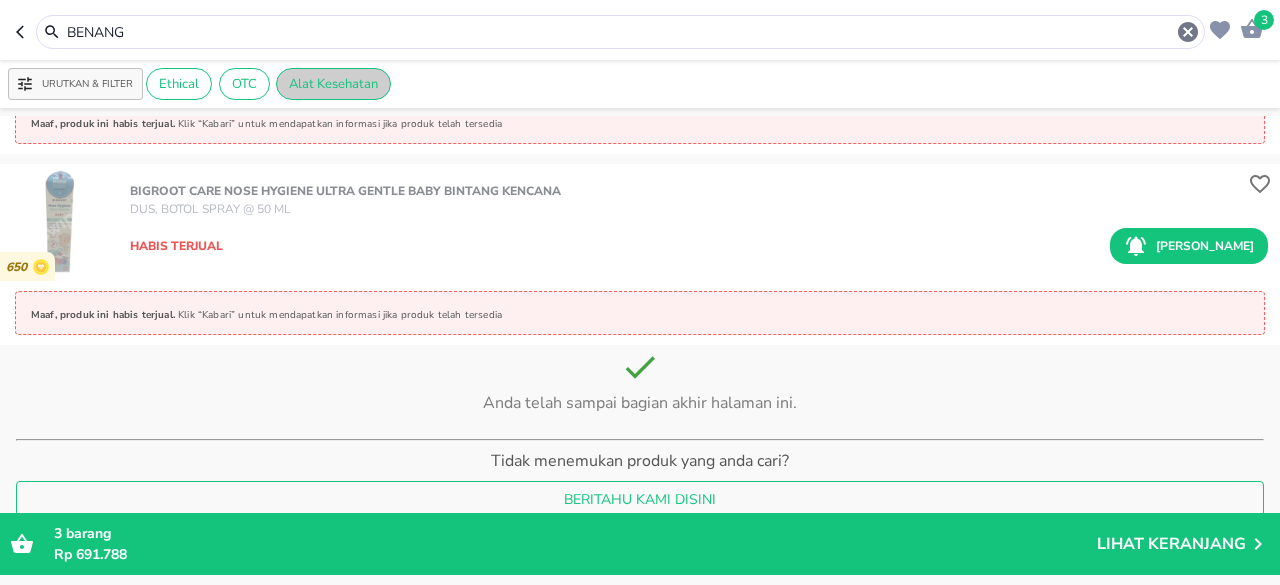 click on "Alat Kesehatan" at bounding box center [333, 84] 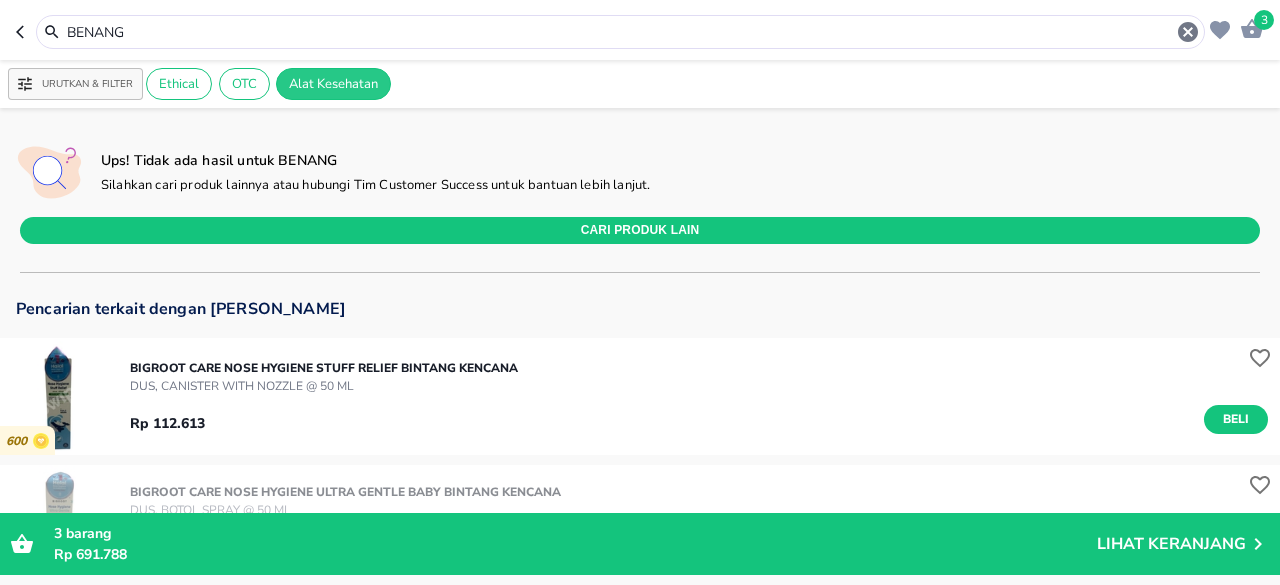scroll, scrollTop: 200, scrollLeft: 0, axis: vertical 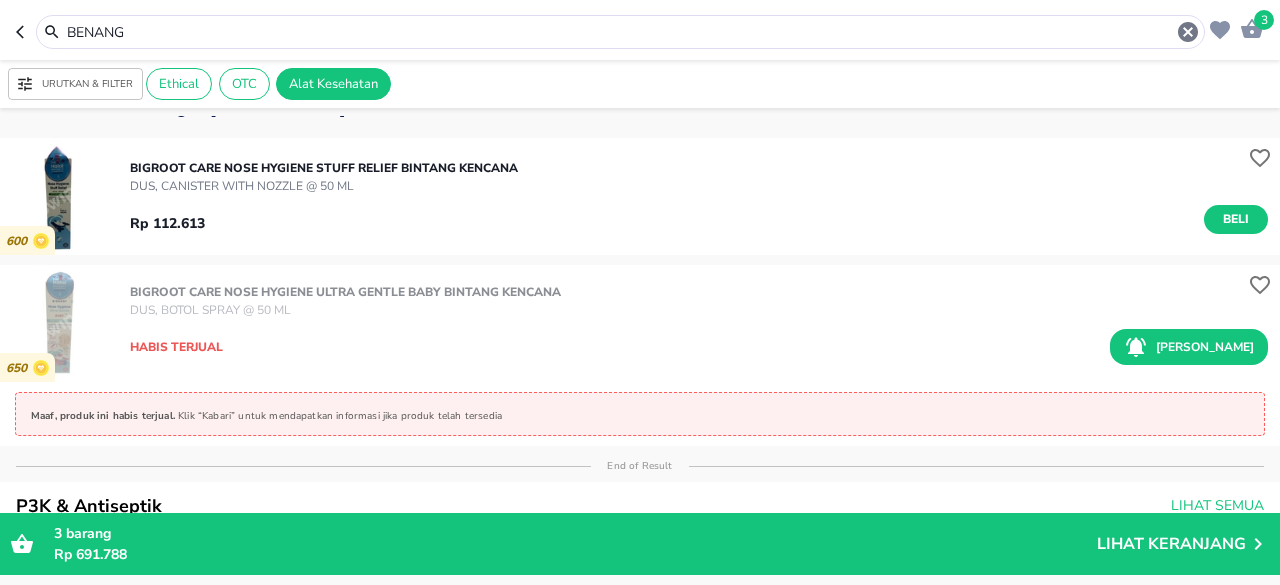 click on "Urutkan & Filter" at bounding box center (87, 84) 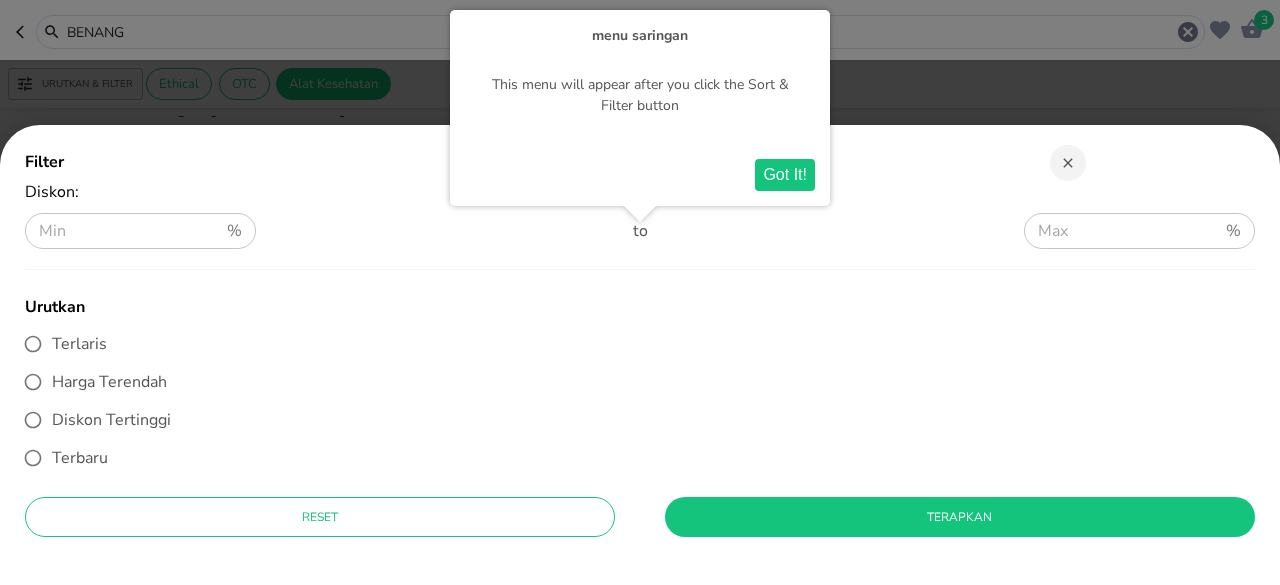 drag, startPoint x: 774, startPoint y: 185, endPoint x: 611, endPoint y: 407, distance: 275.41425 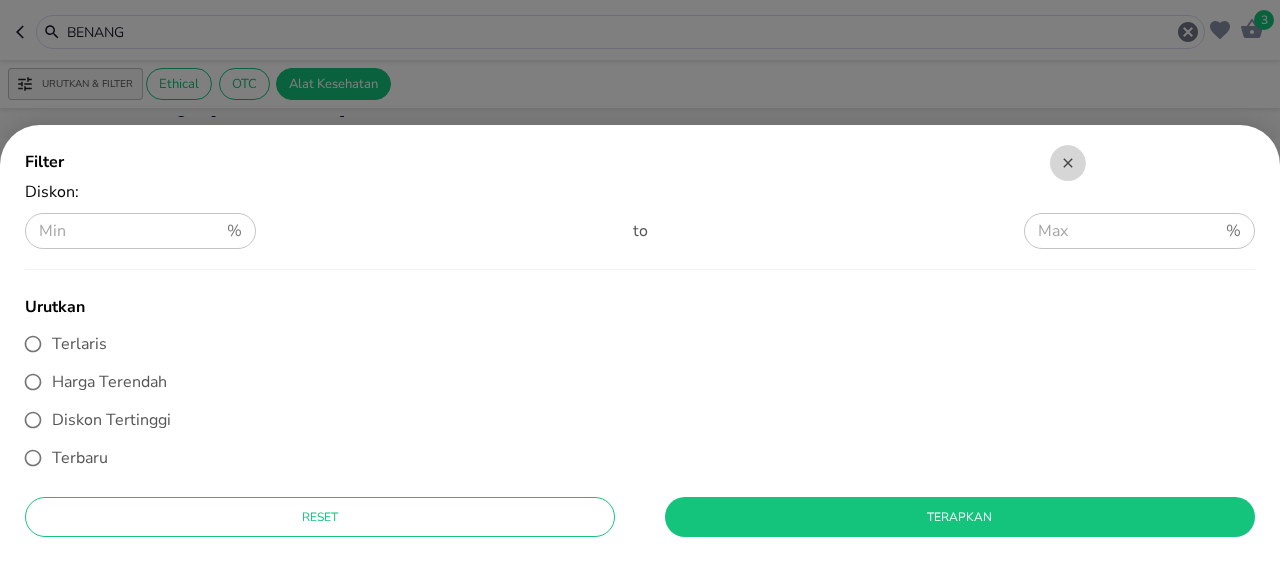 click 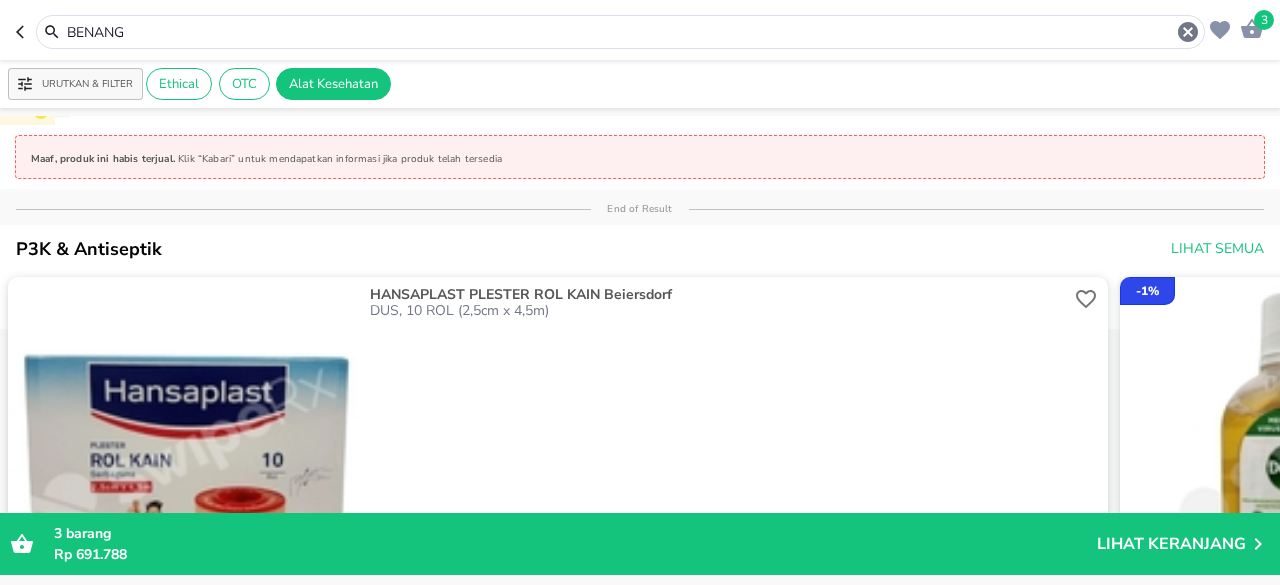 scroll, scrollTop: 0, scrollLeft: 0, axis: both 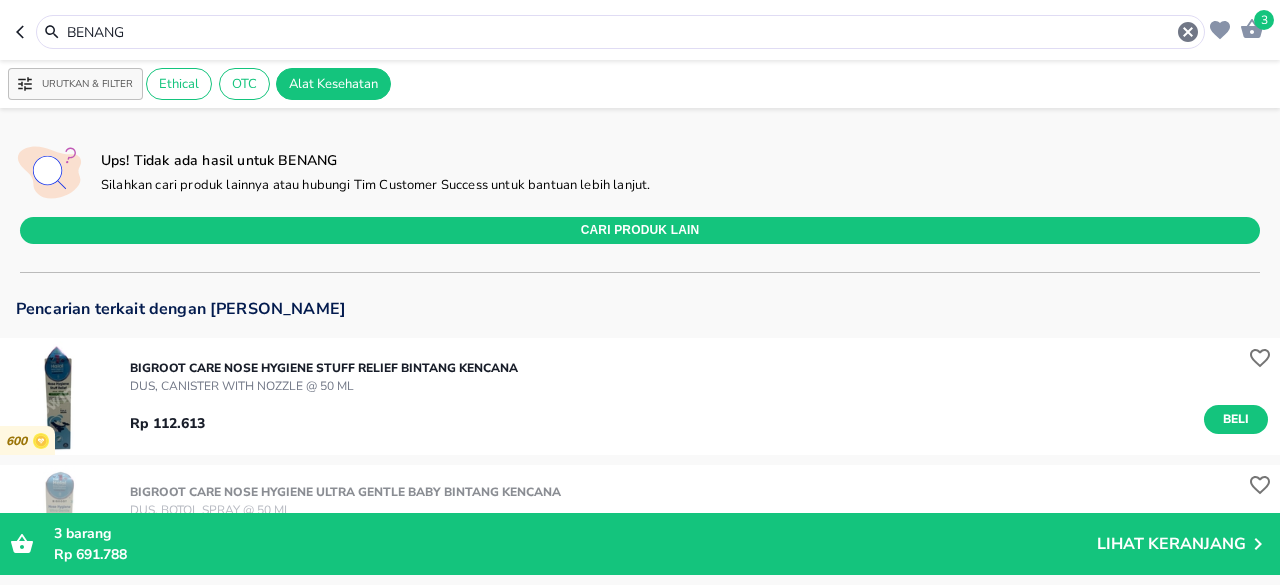 click 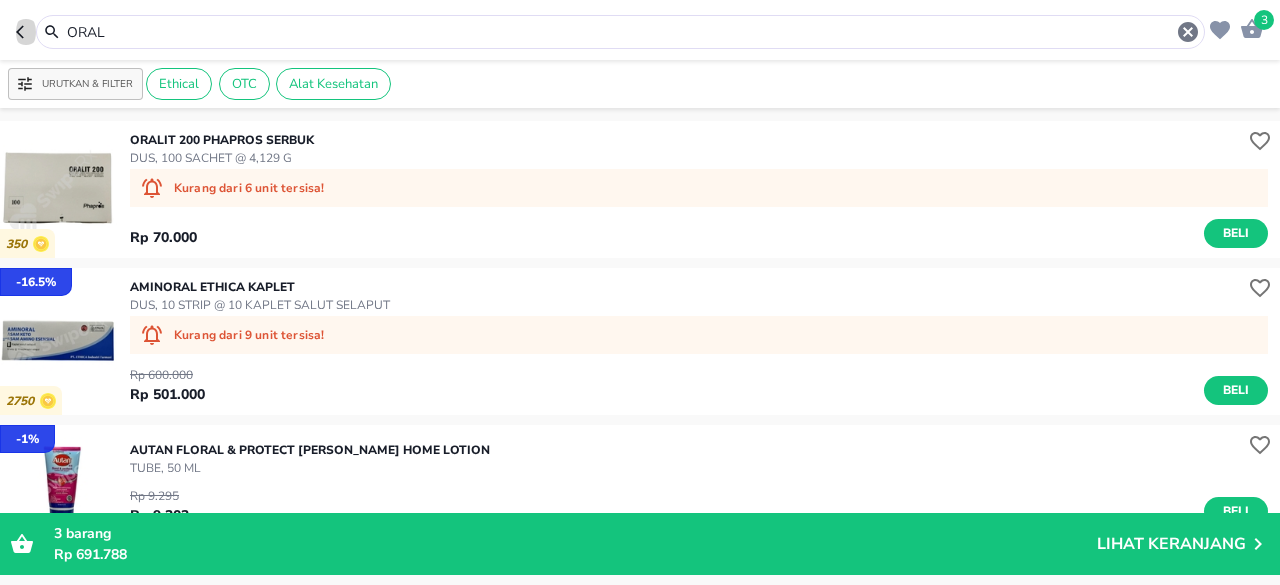 click 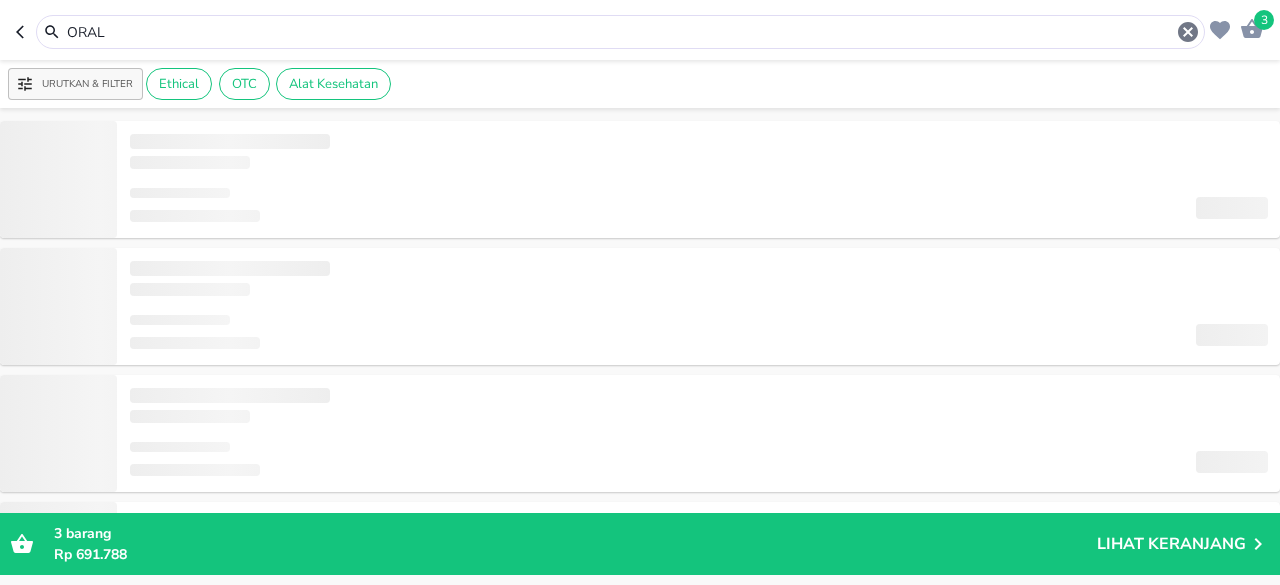 type on "ULTRAC" 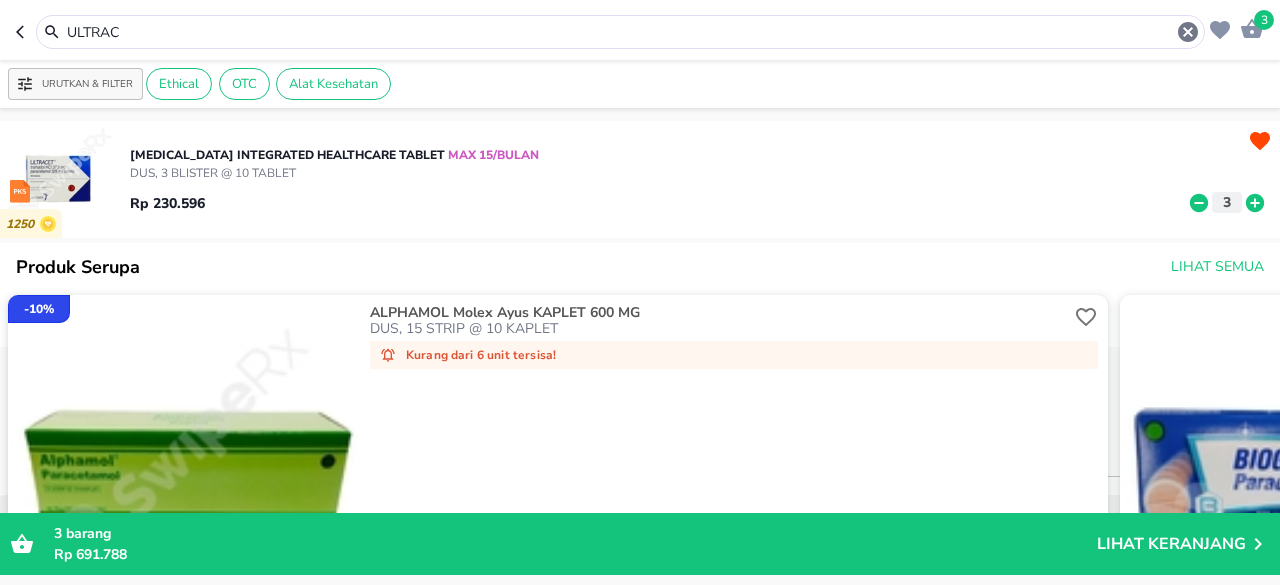 click 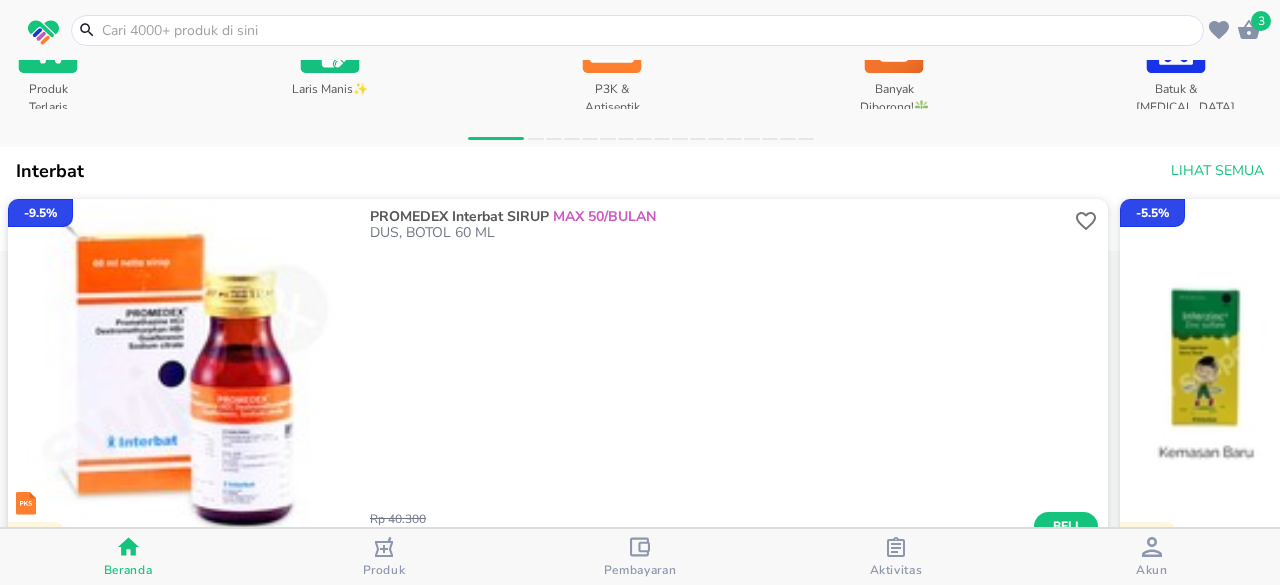 scroll, scrollTop: 1000, scrollLeft: 0, axis: vertical 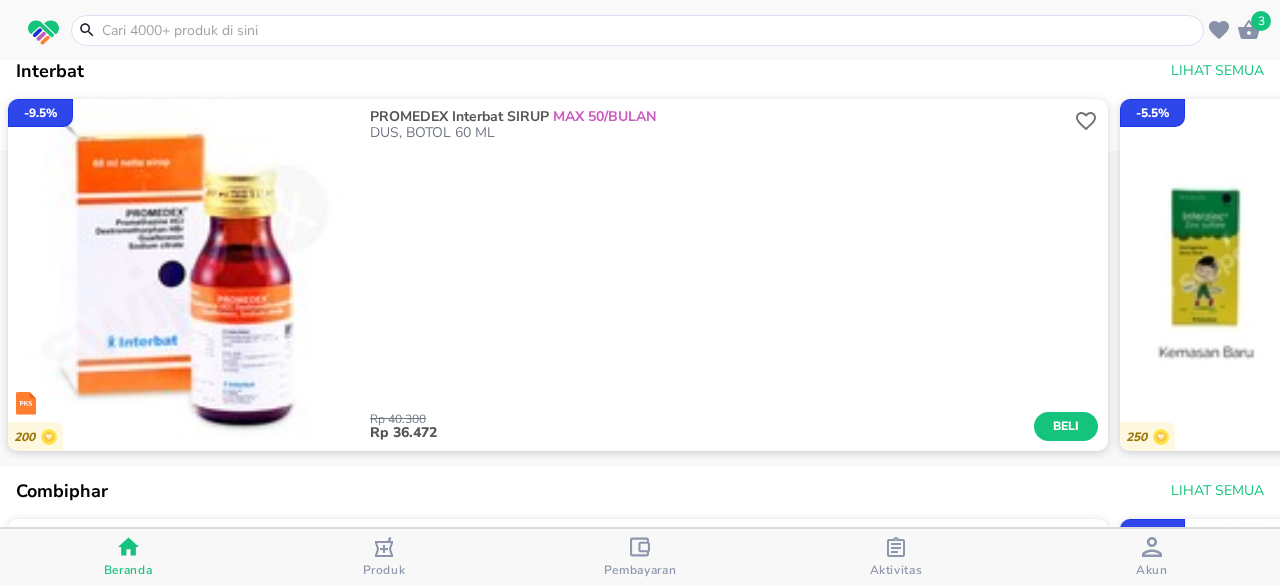 click 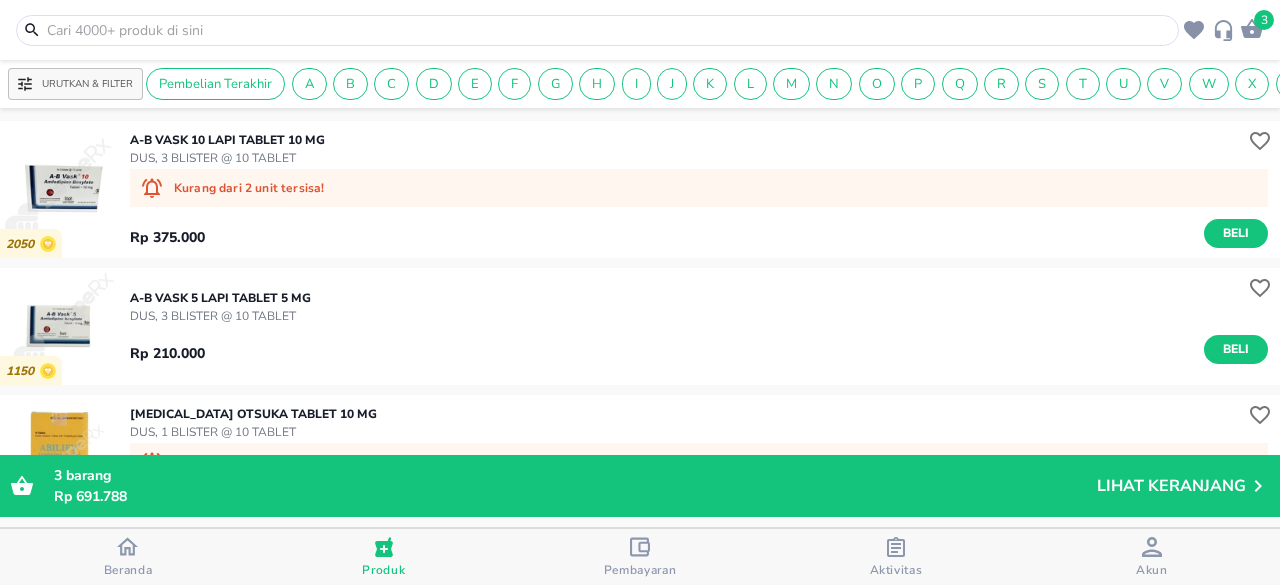 click 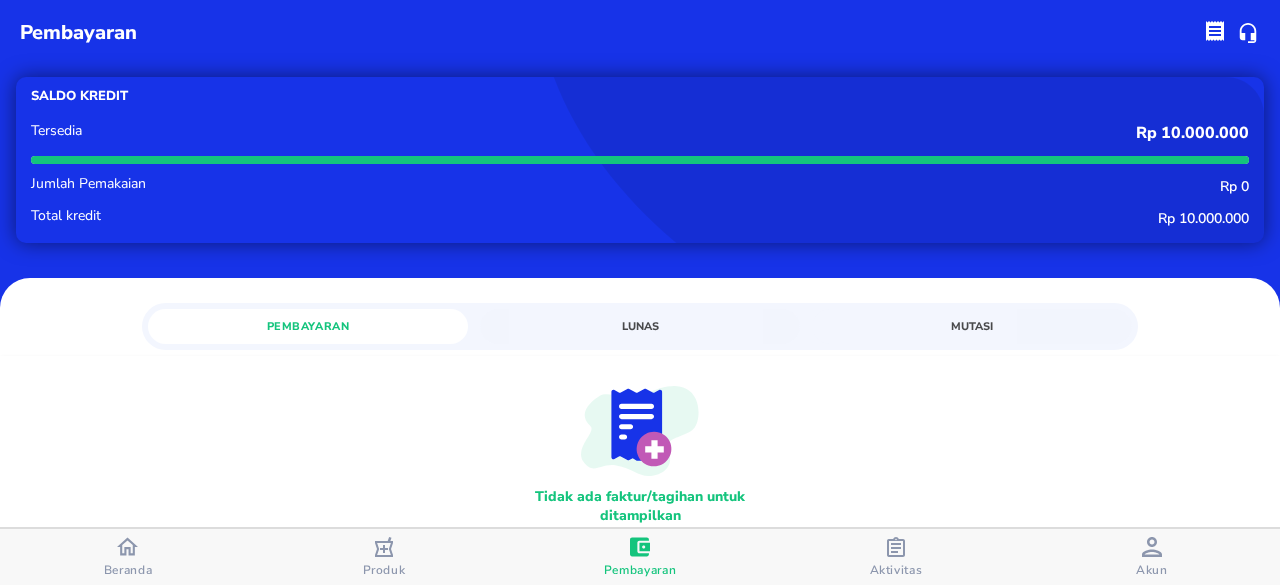 click on "Produk" at bounding box center (384, 570) 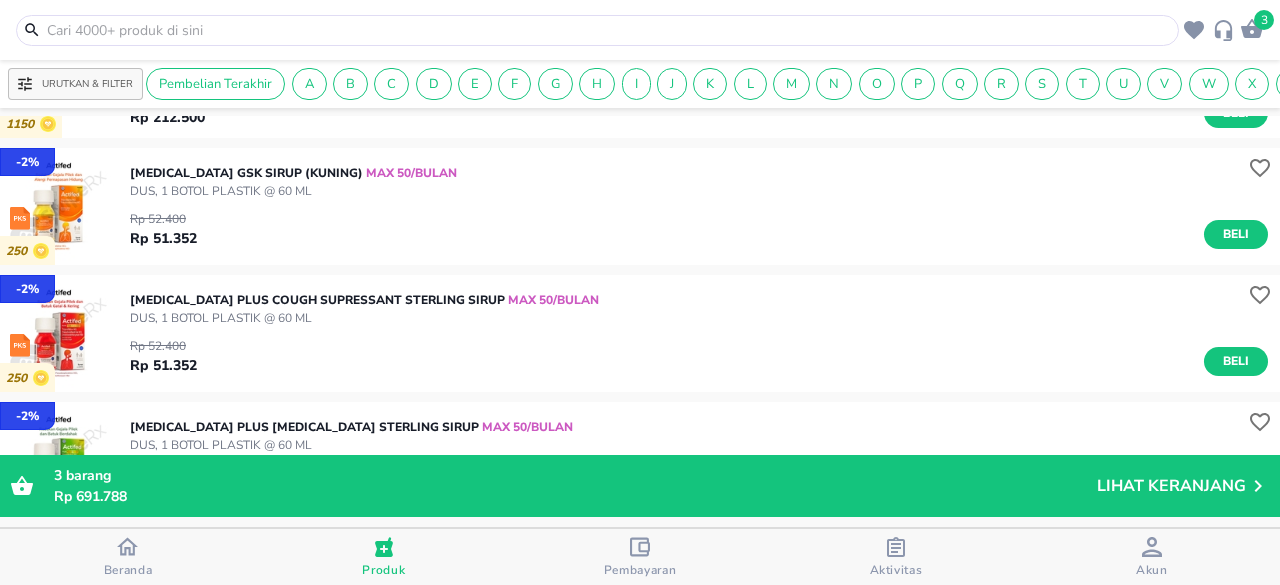 scroll, scrollTop: 4340, scrollLeft: 0, axis: vertical 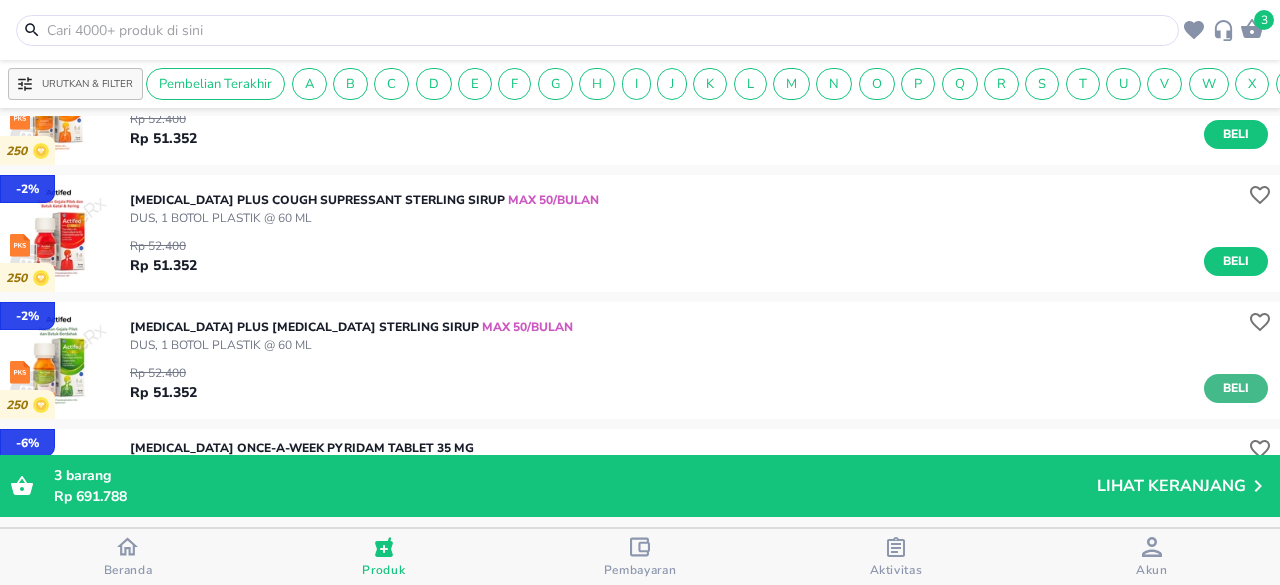 click on "Beli" at bounding box center (1236, 388) 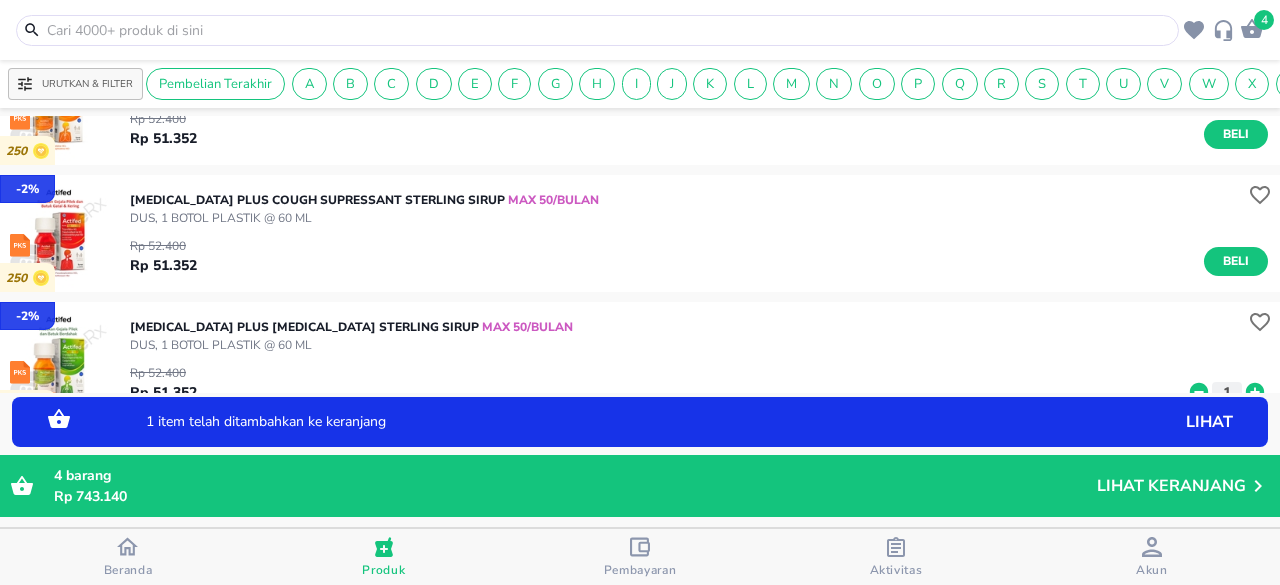 scroll, scrollTop: 4440, scrollLeft: 0, axis: vertical 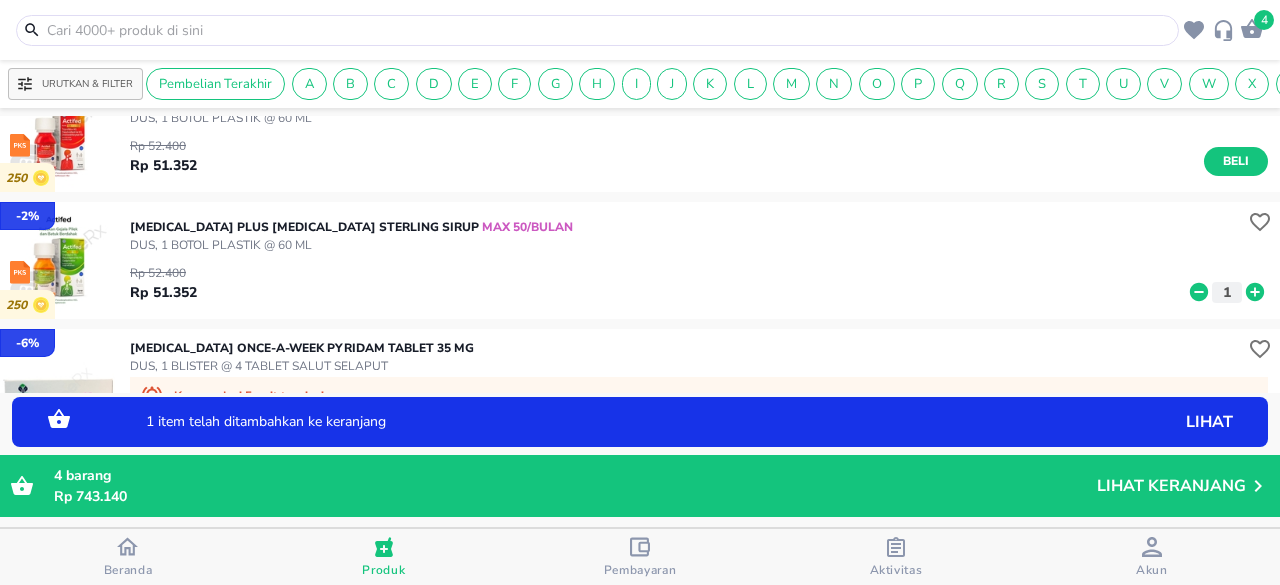 click 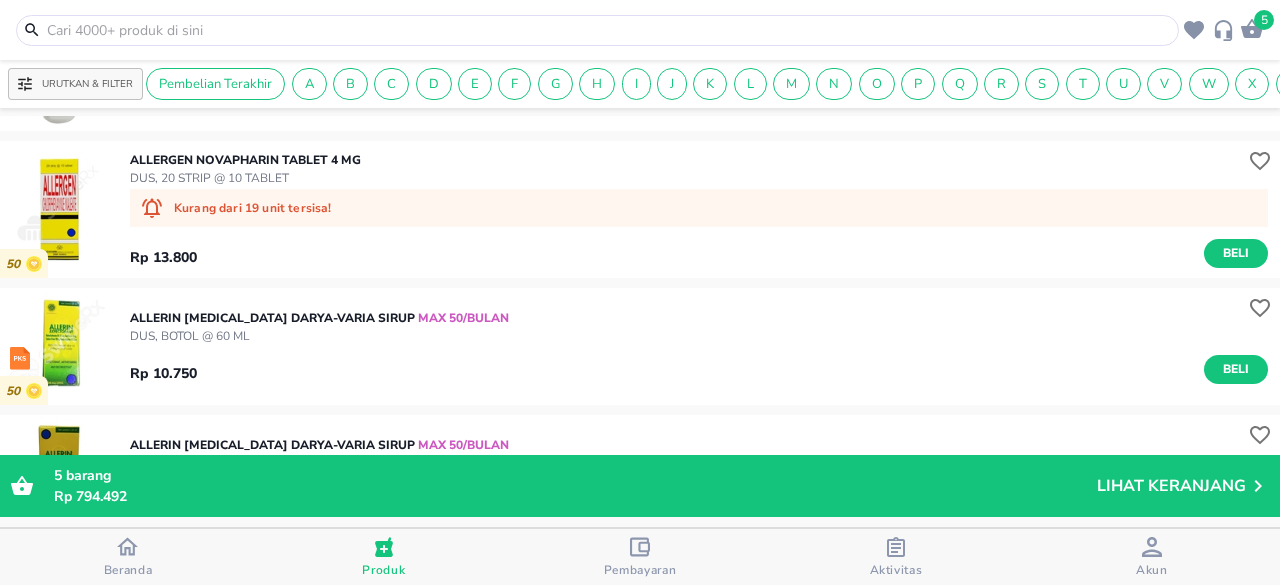 scroll, scrollTop: 8720, scrollLeft: 0, axis: vertical 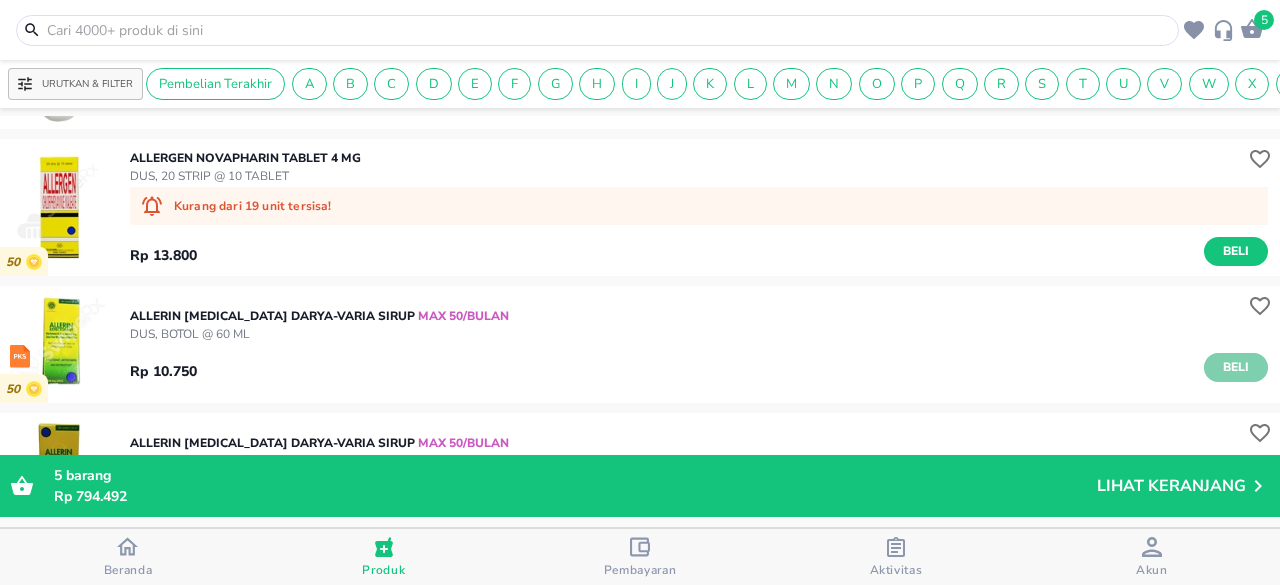 click on "Beli" at bounding box center [1236, 367] 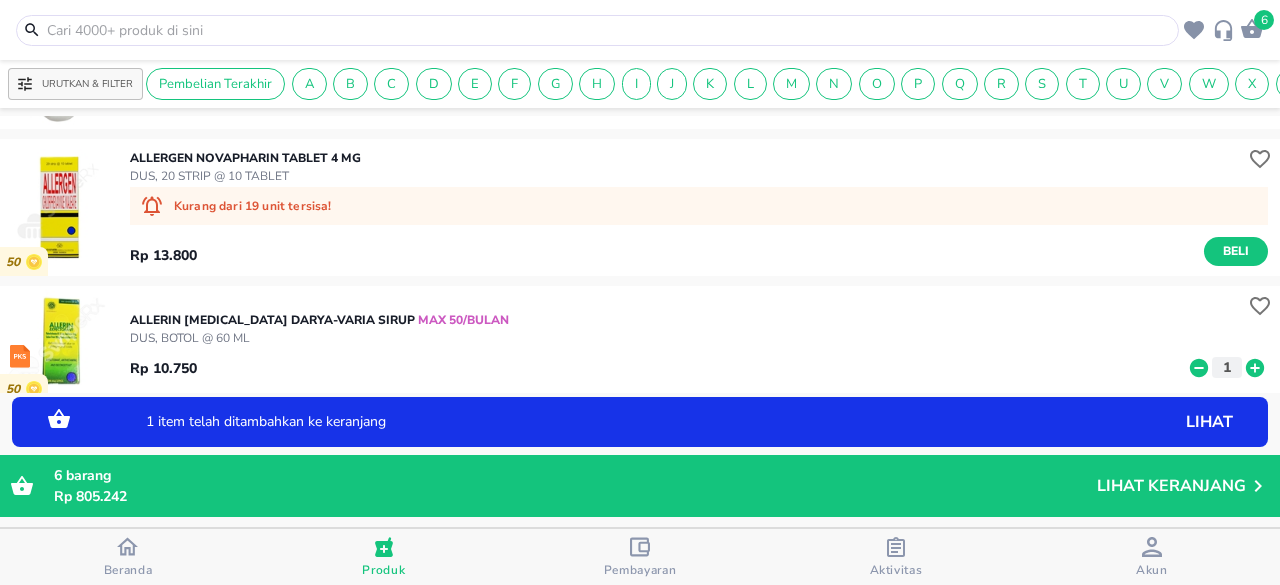 click 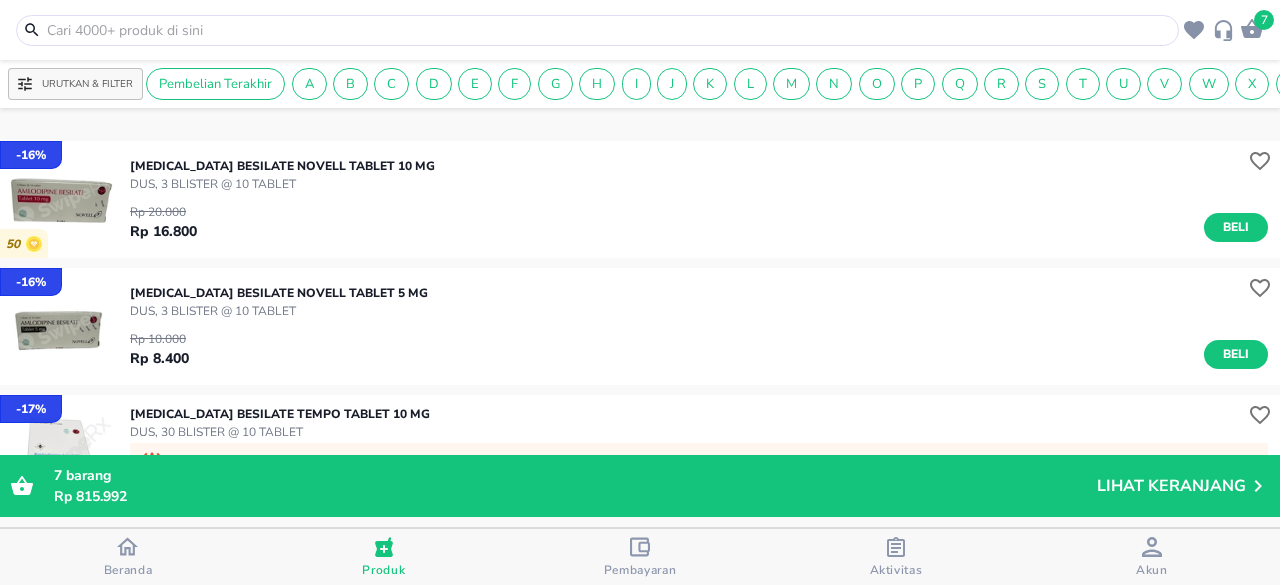 scroll, scrollTop: 15345, scrollLeft: 0, axis: vertical 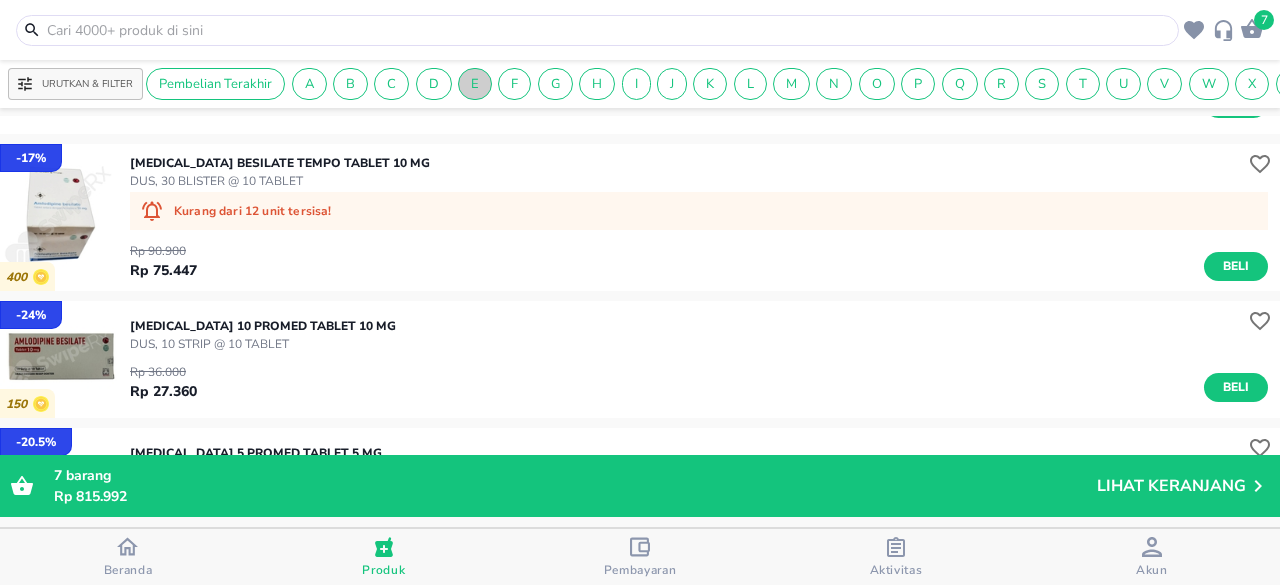 click on "E" at bounding box center [475, 84] 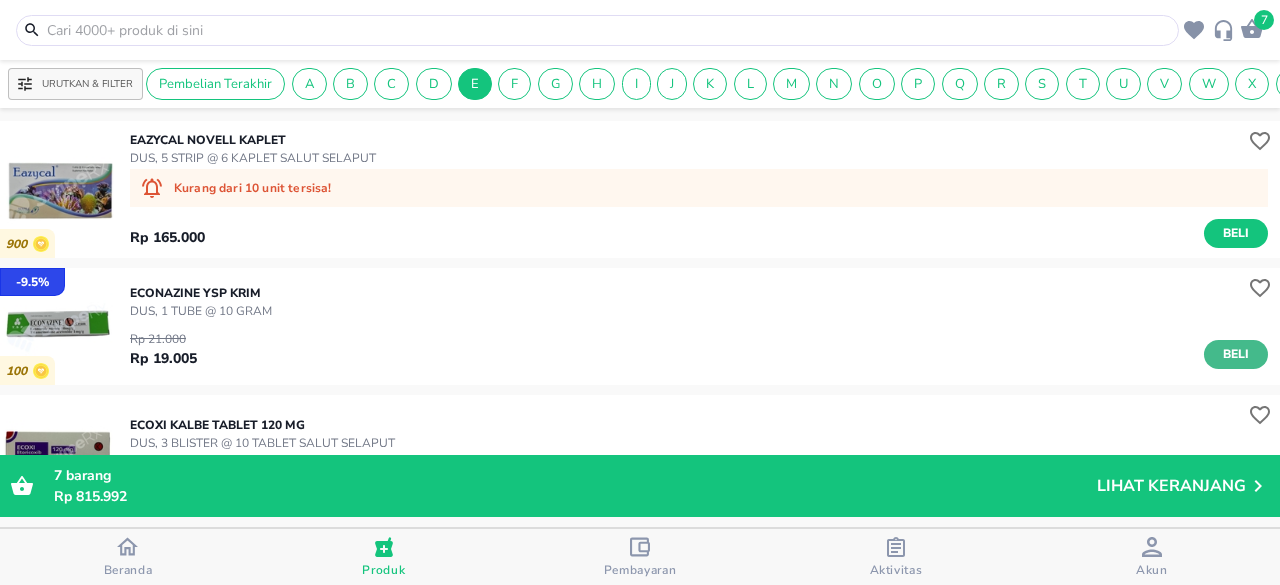 click on "Beli" at bounding box center (1236, 354) 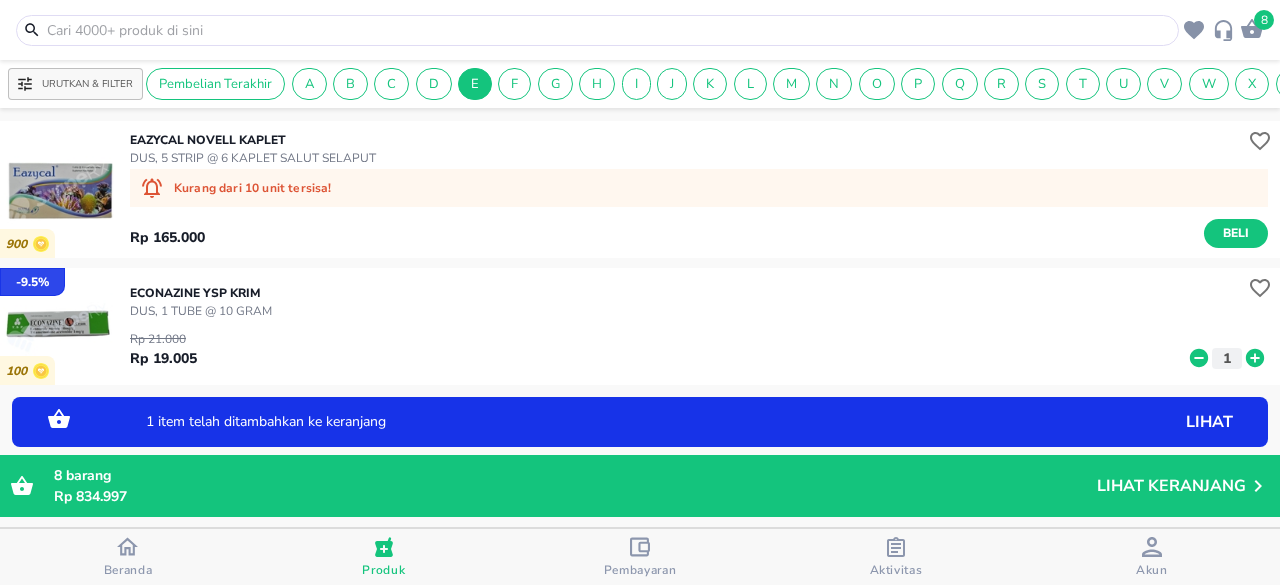 click 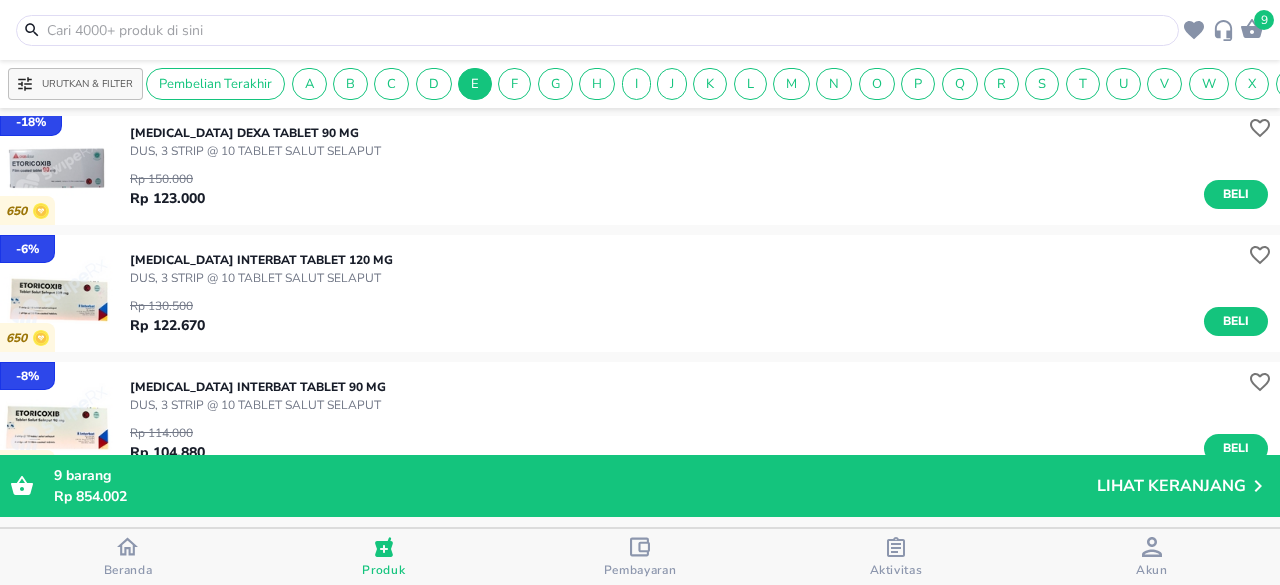 scroll, scrollTop: 17941, scrollLeft: 0, axis: vertical 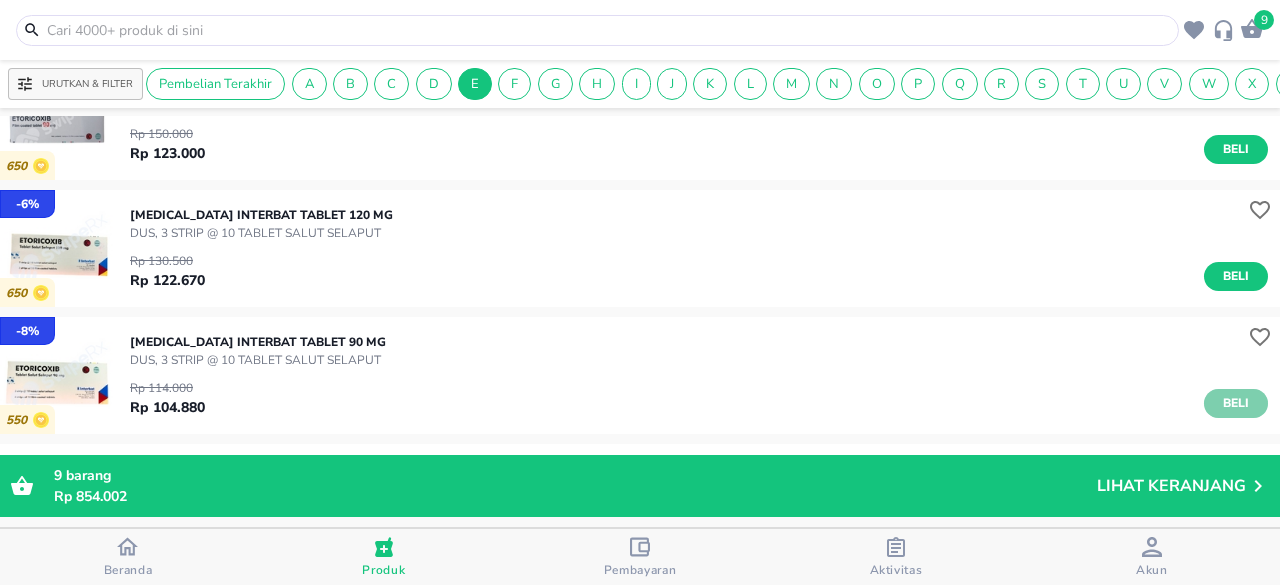 click on "Beli" at bounding box center [1236, 403] 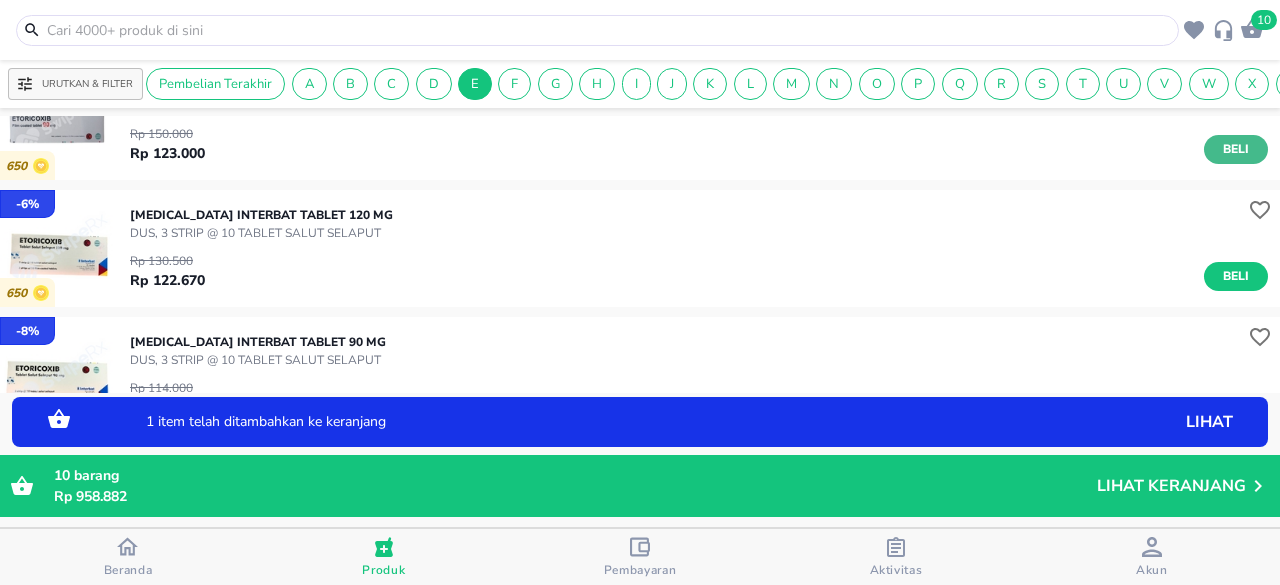 click on "Beli" at bounding box center (1236, 149) 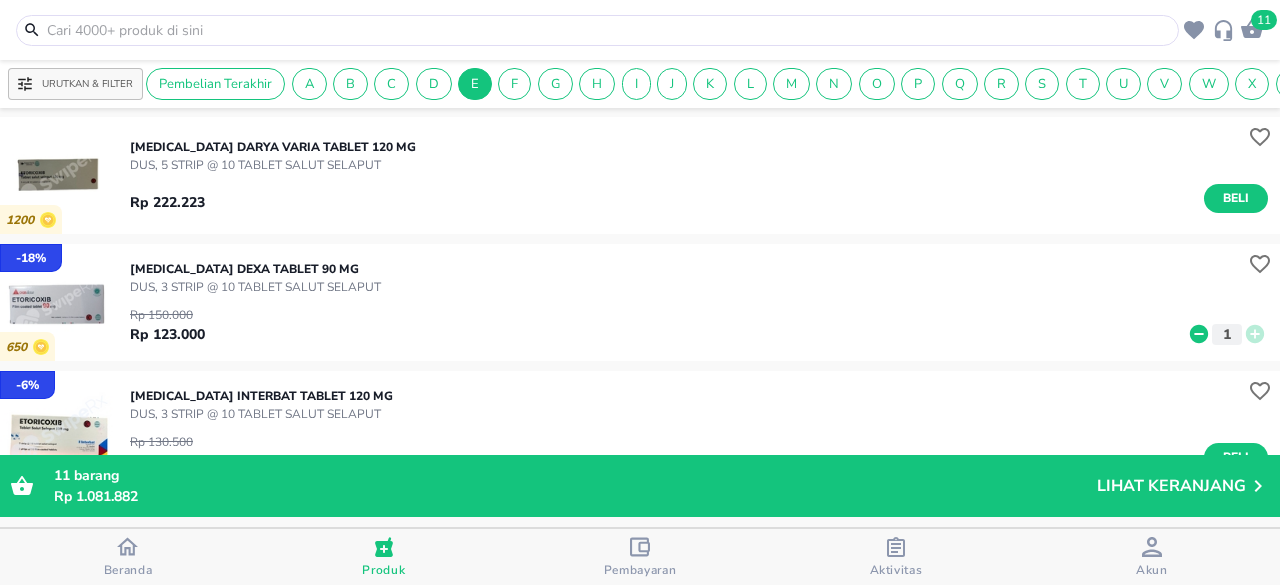 scroll, scrollTop: 17841, scrollLeft: 0, axis: vertical 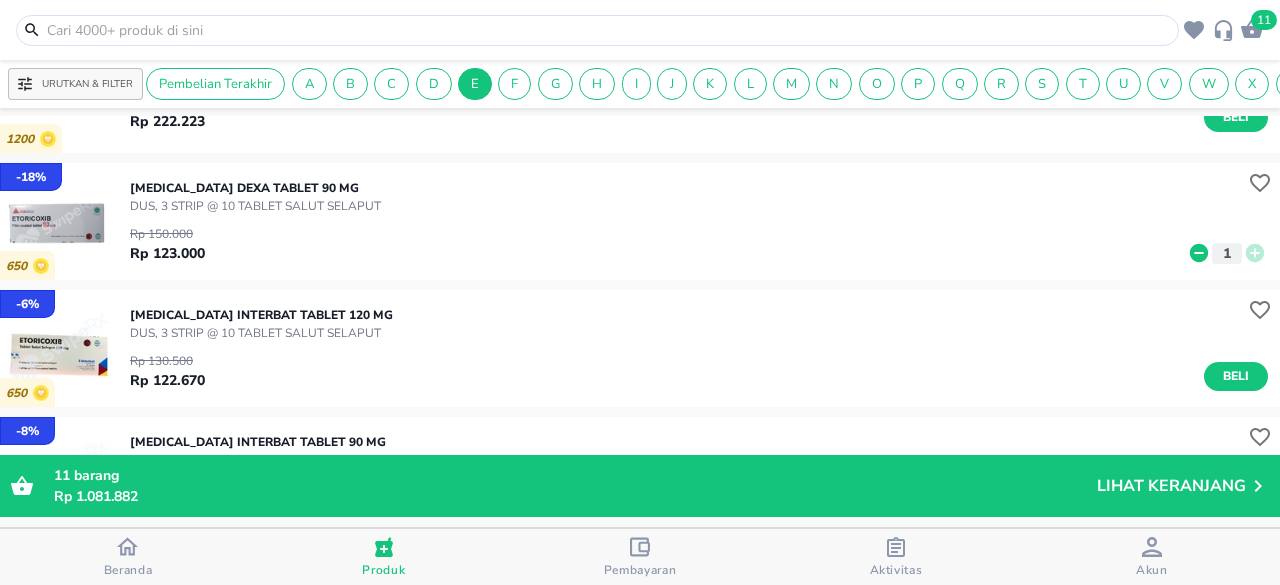 click 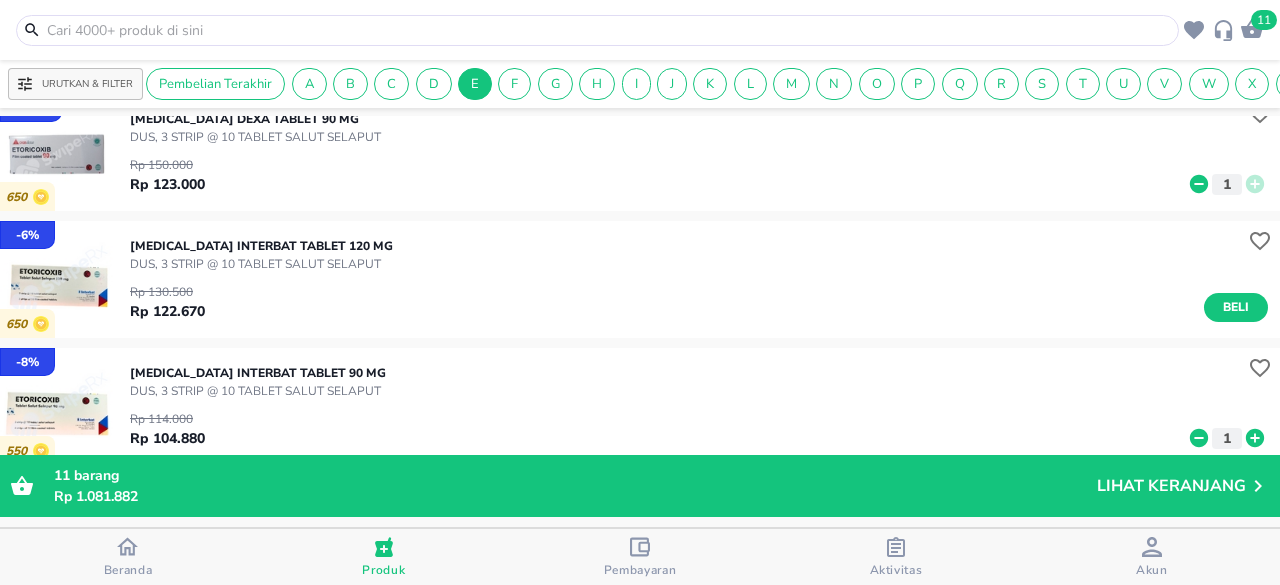 scroll, scrollTop: 17941, scrollLeft: 0, axis: vertical 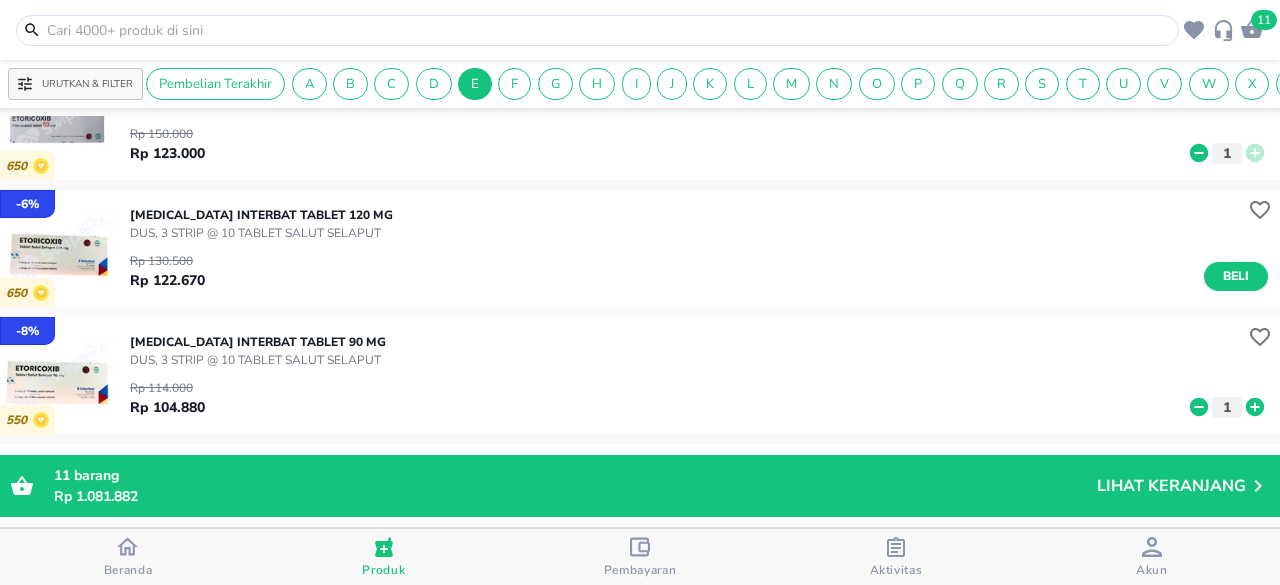 click 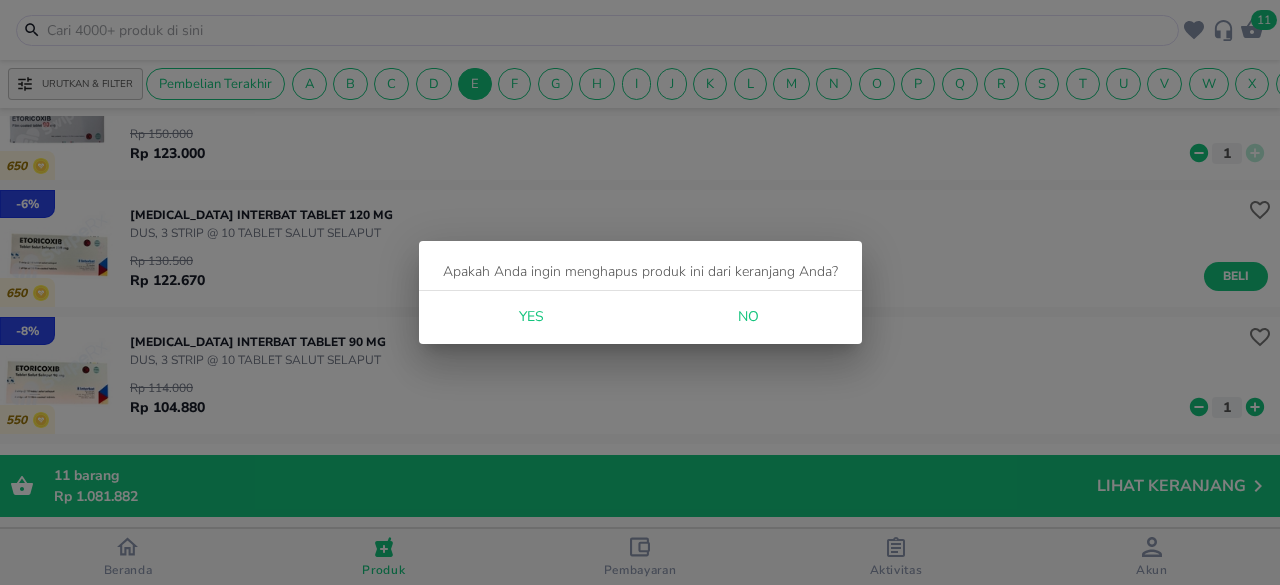 click on "Yes" at bounding box center [531, 317] 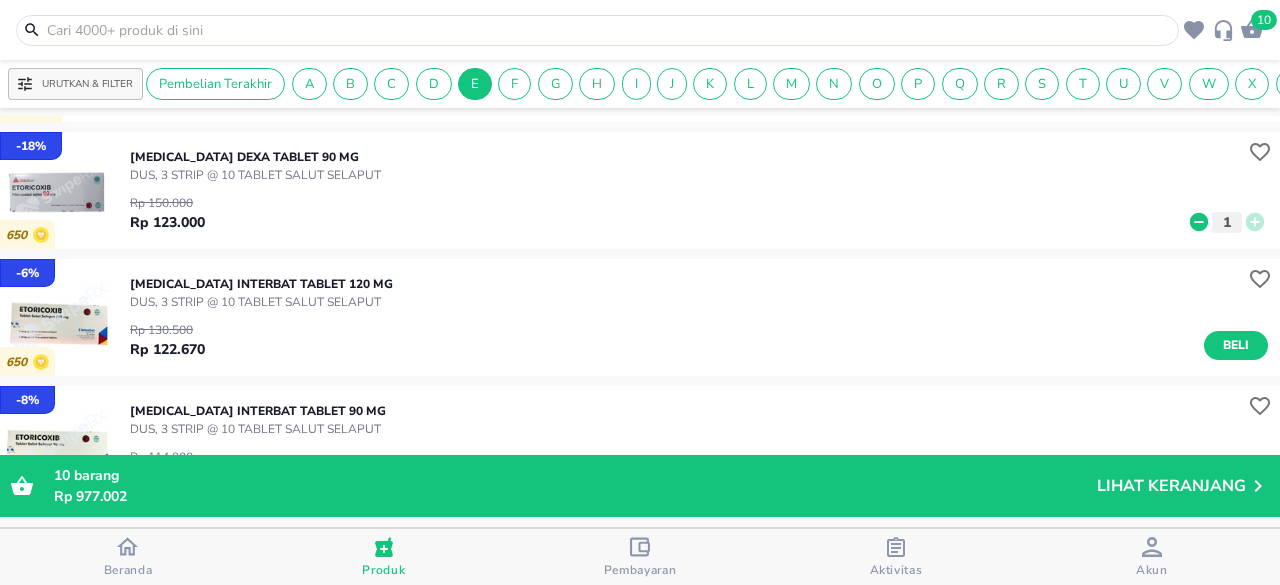 scroll, scrollTop: 17841, scrollLeft: 0, axis: vertical 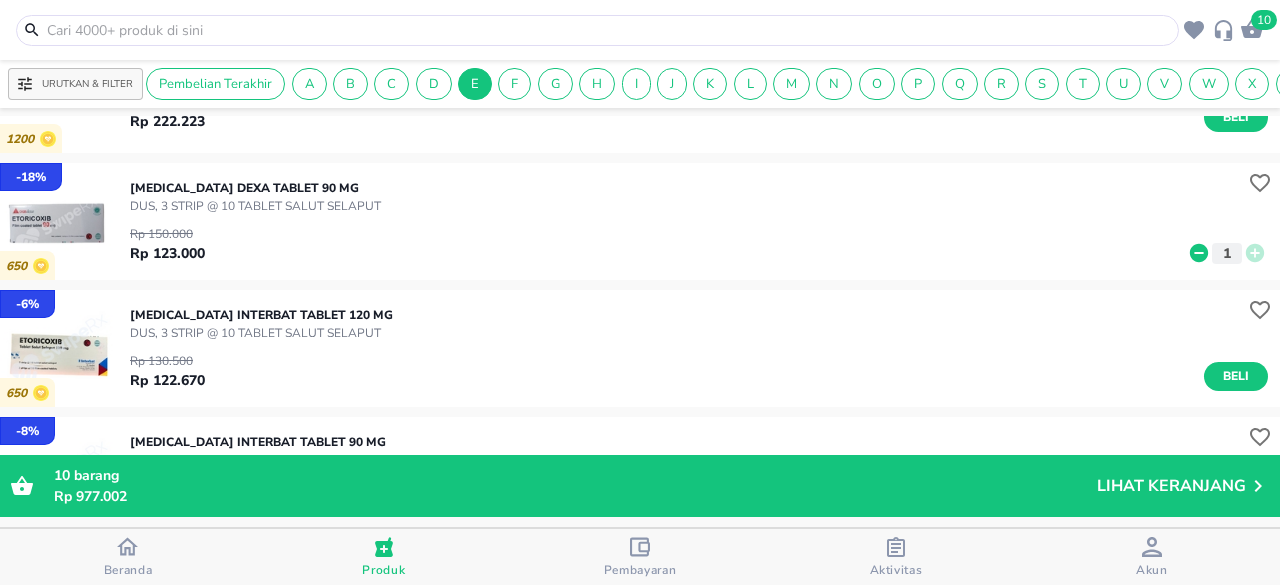 click 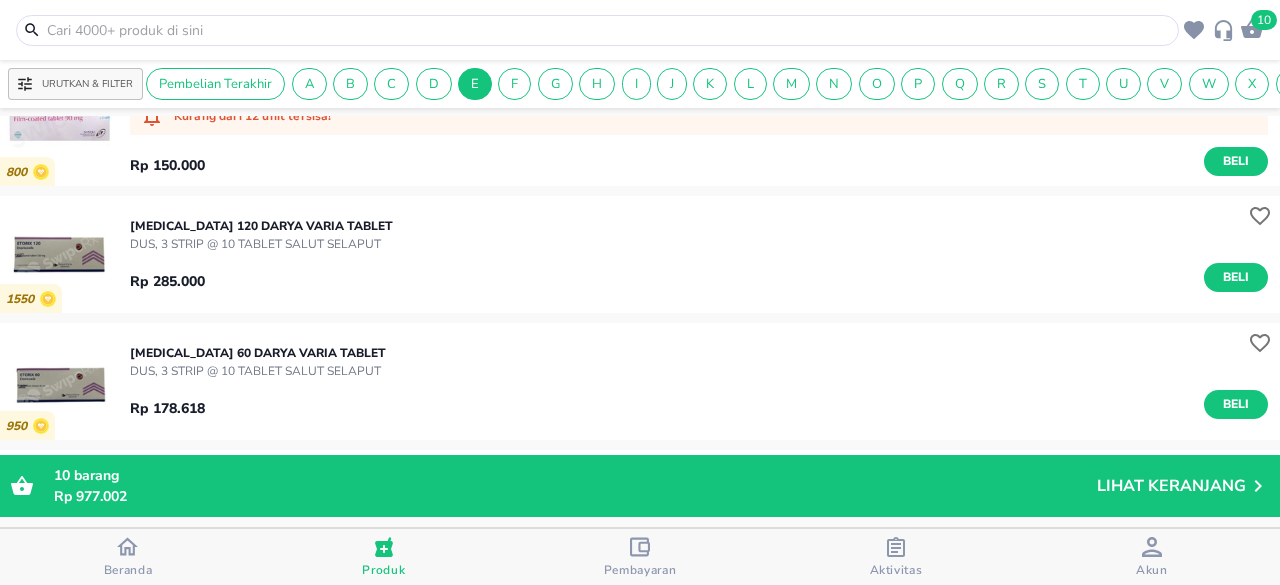 scroll, scrollTop: 18641, scrollLeft: 0, axis: vertical 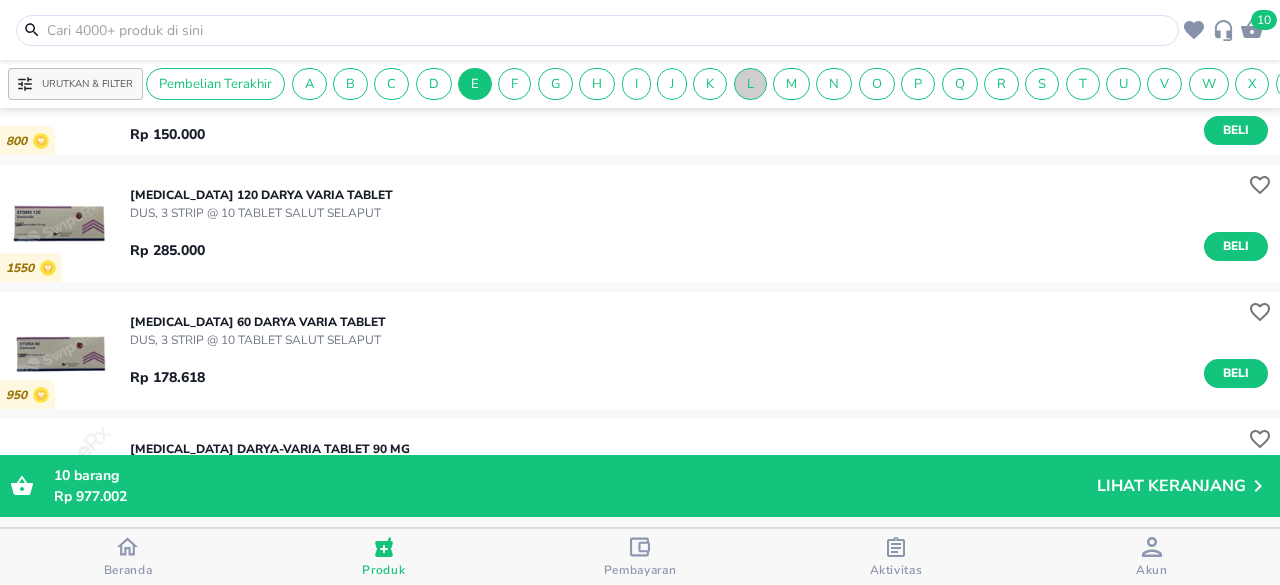click on "L" at bounding box center [750, 84] 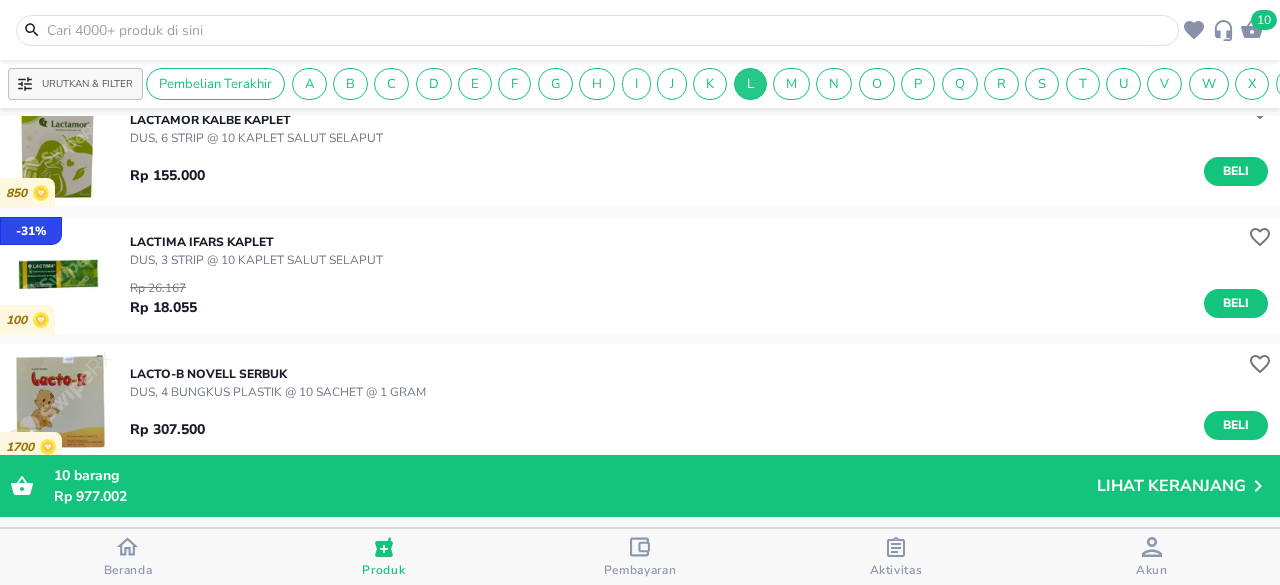 scroll, scrollTop: 2675, scrollLeft: 0, axis: vertical 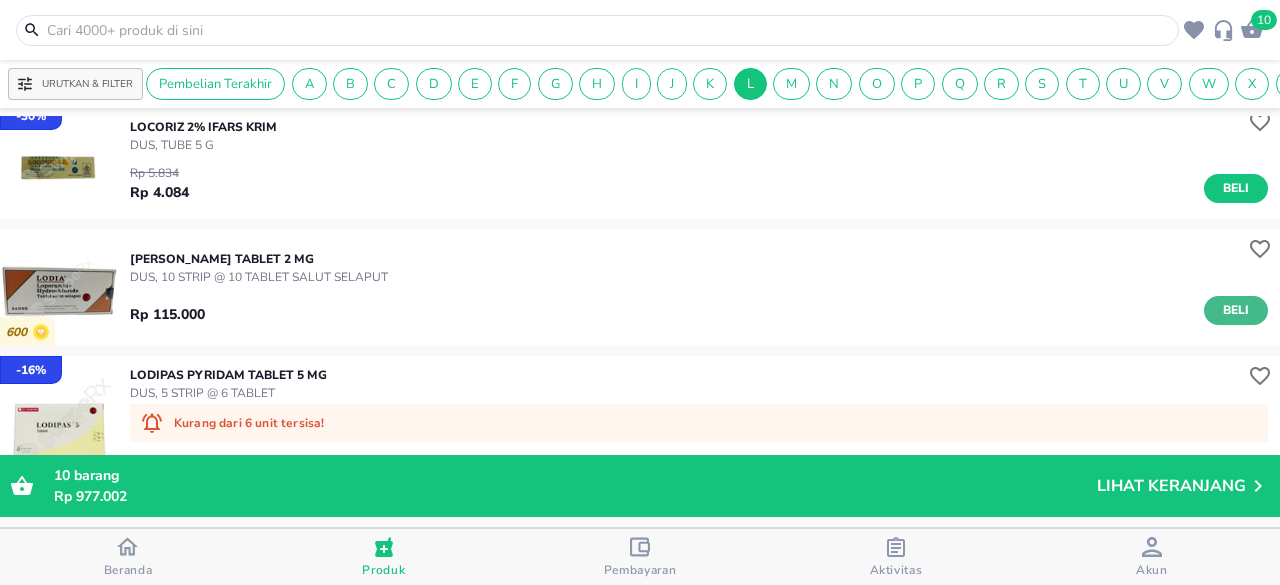 click on "Beli" at bounding box center [1236, 310] 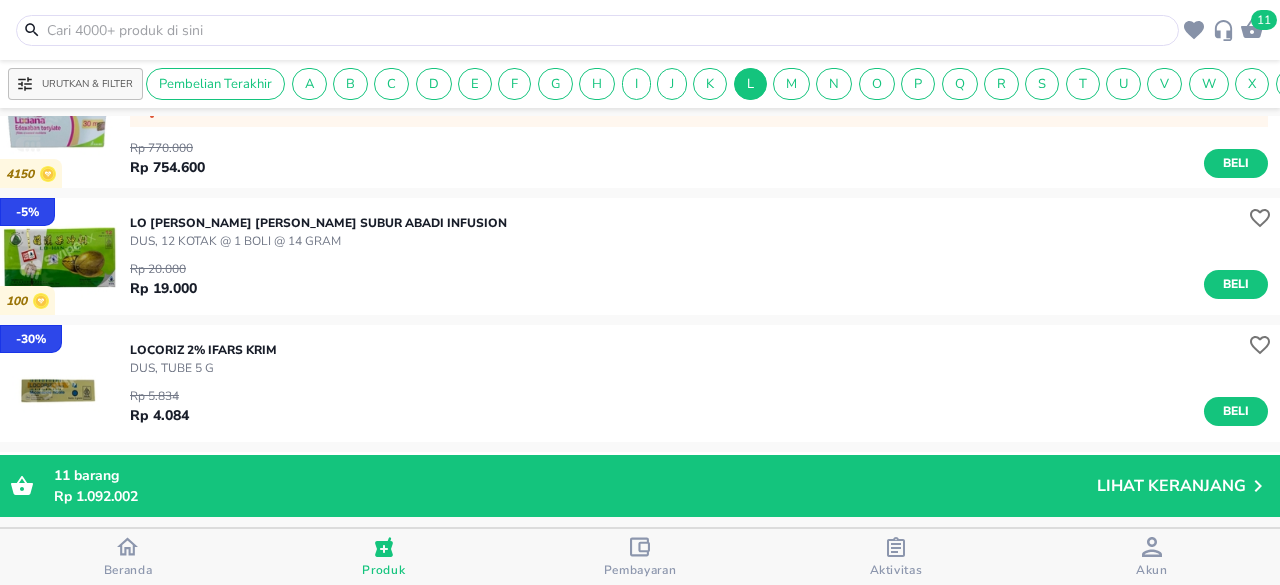 scroll, scrollTop: 20755, scrollLeft: 0, axis: vertical 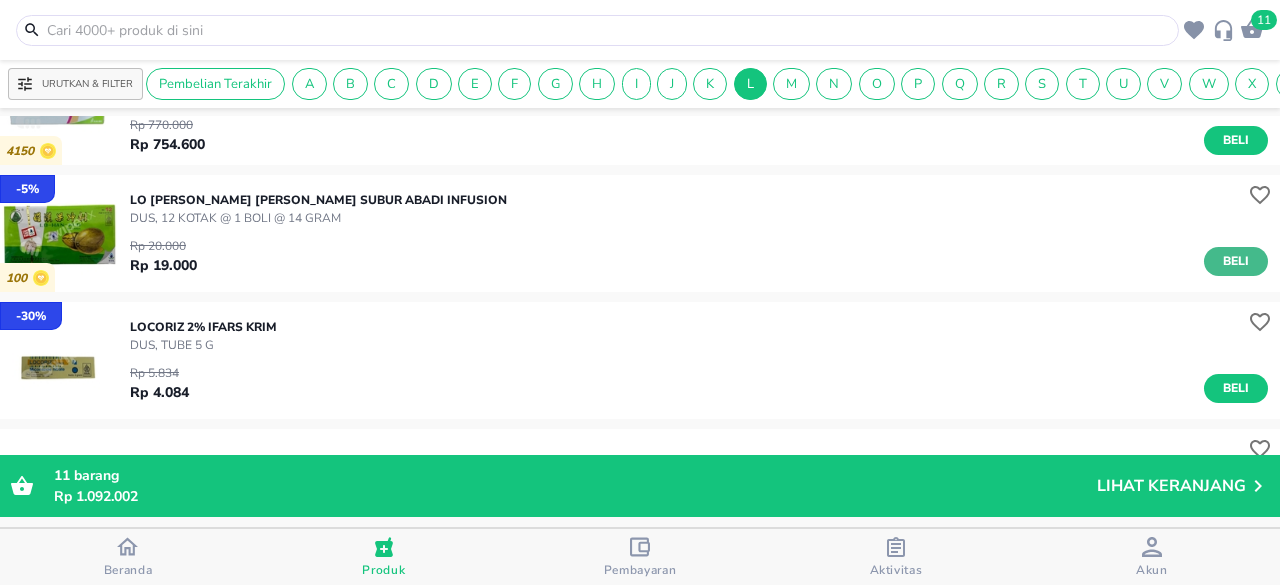 click on "Beli" at bounding box center [1236, 261] 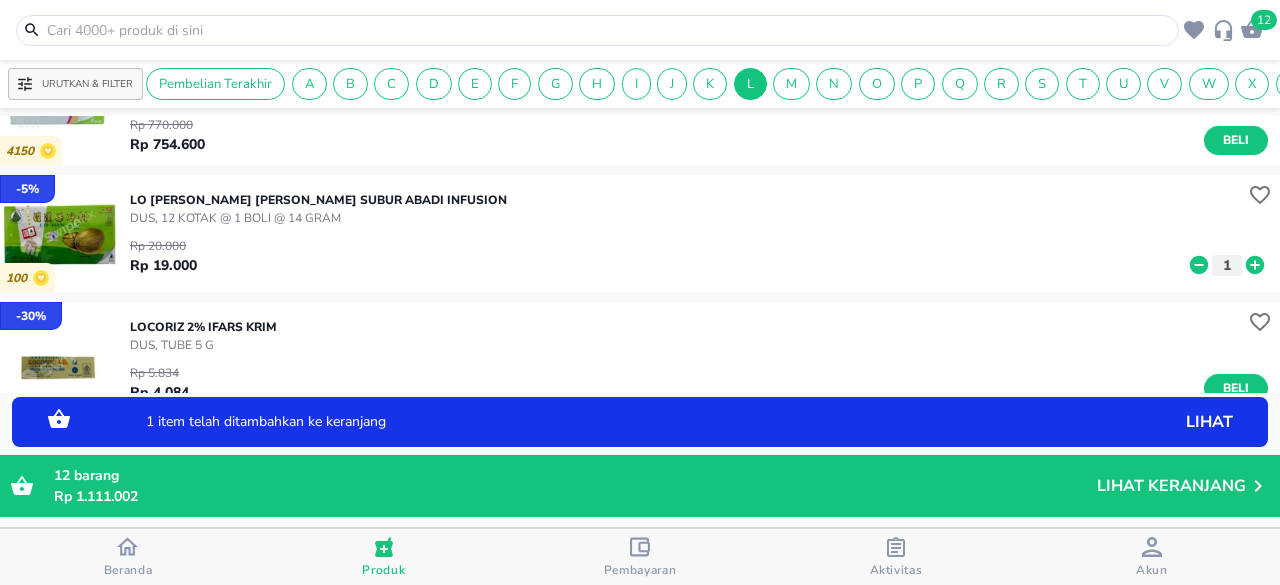 click 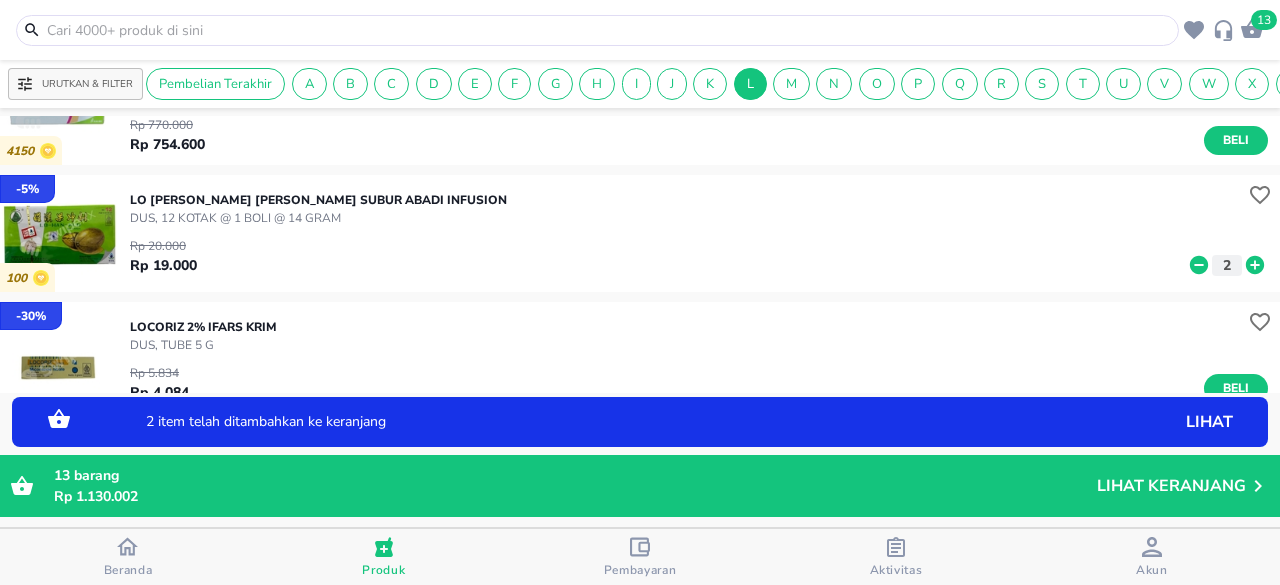 click 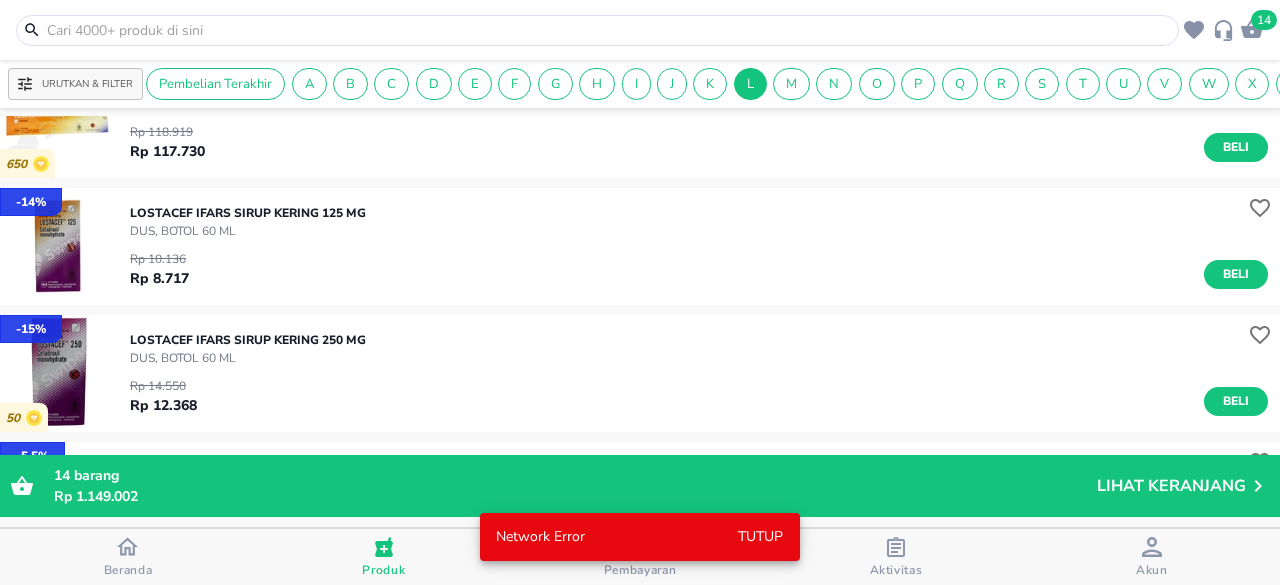 scroll, scrollTop: 22555, scrollLeft: 0, axis: vertical 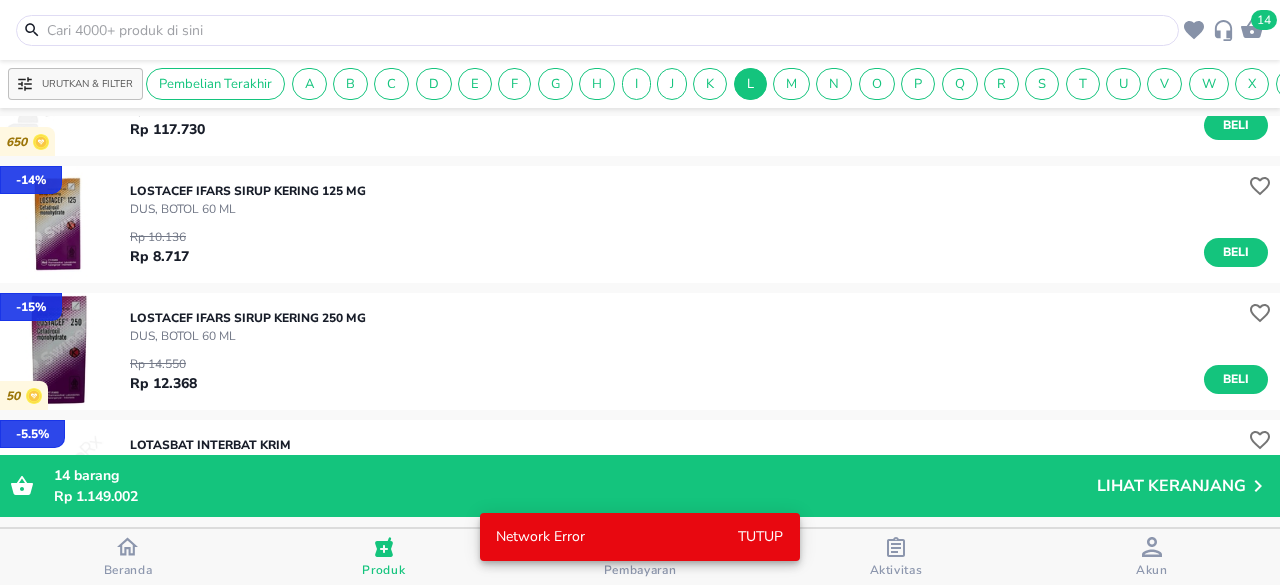 click on "Tutup" at bounding box center (760, 537) 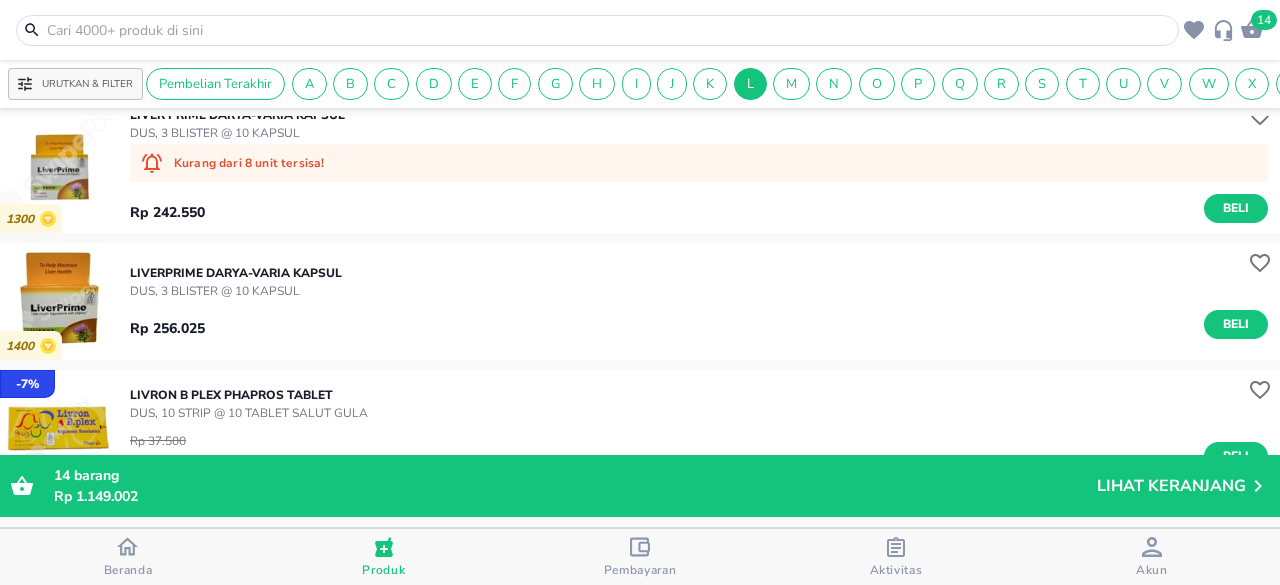 scroll, scrollTop: 20155, scrollLeft: 0, axis: vertical 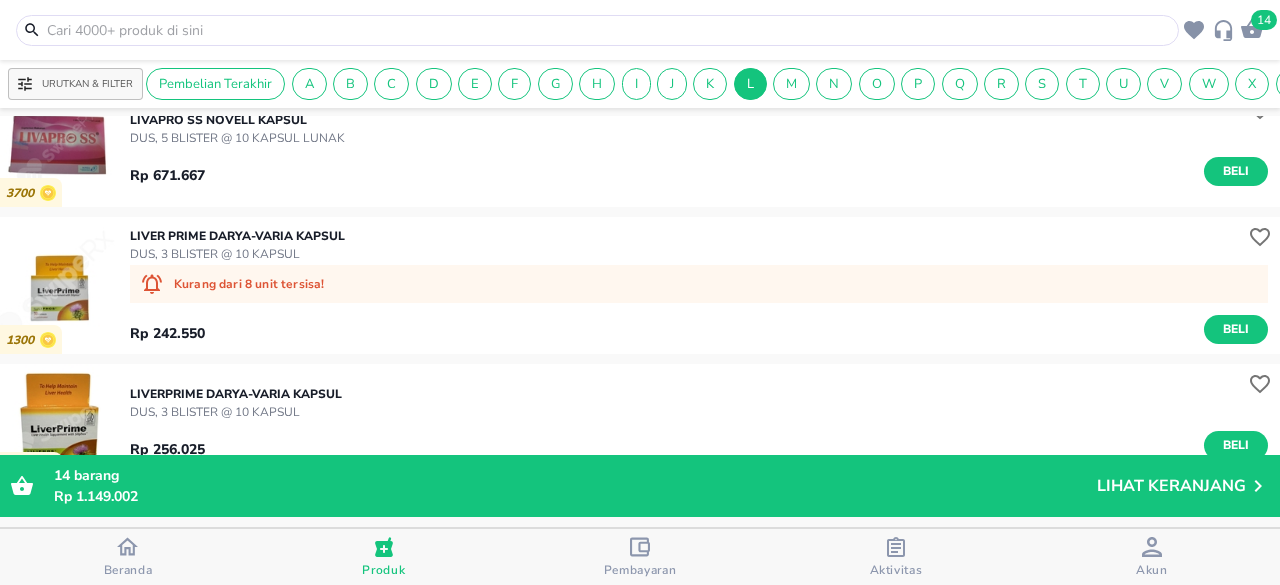 click at bounding box center (609, 30) 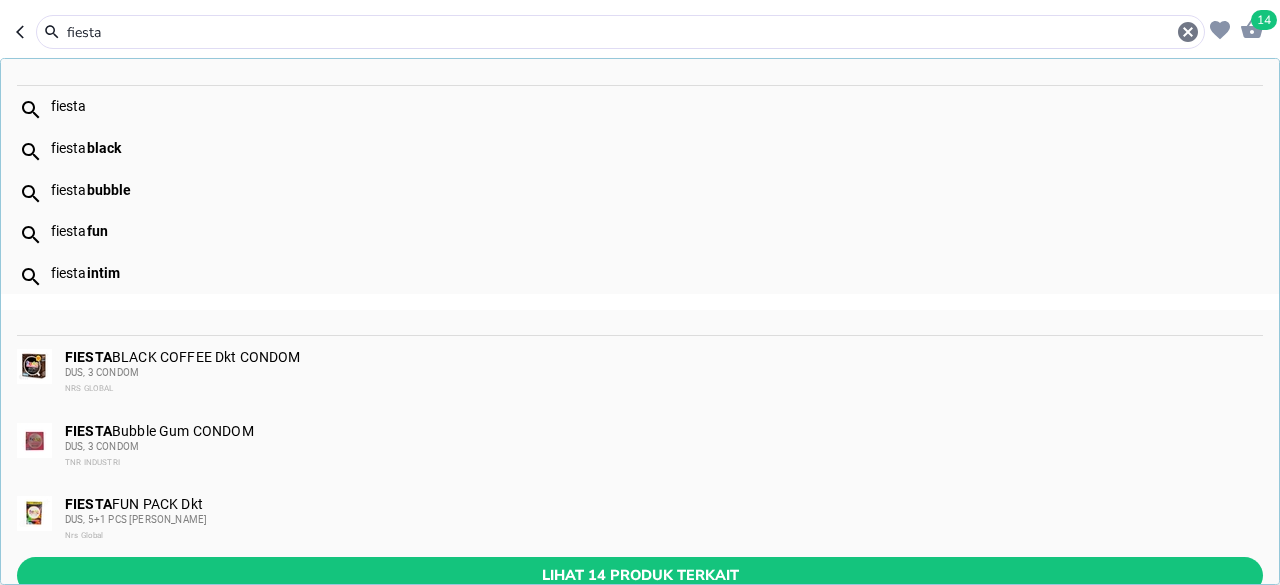 type on "fiesta" 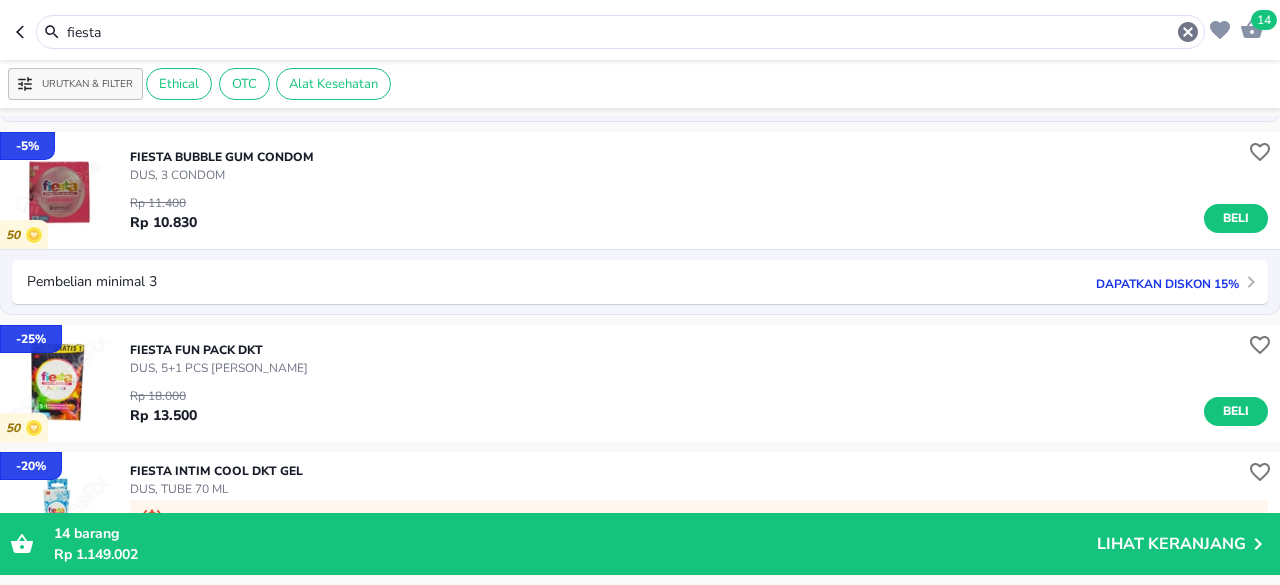 scroll, scrollTop: 200, scrollLeft: 0, axis: vertical 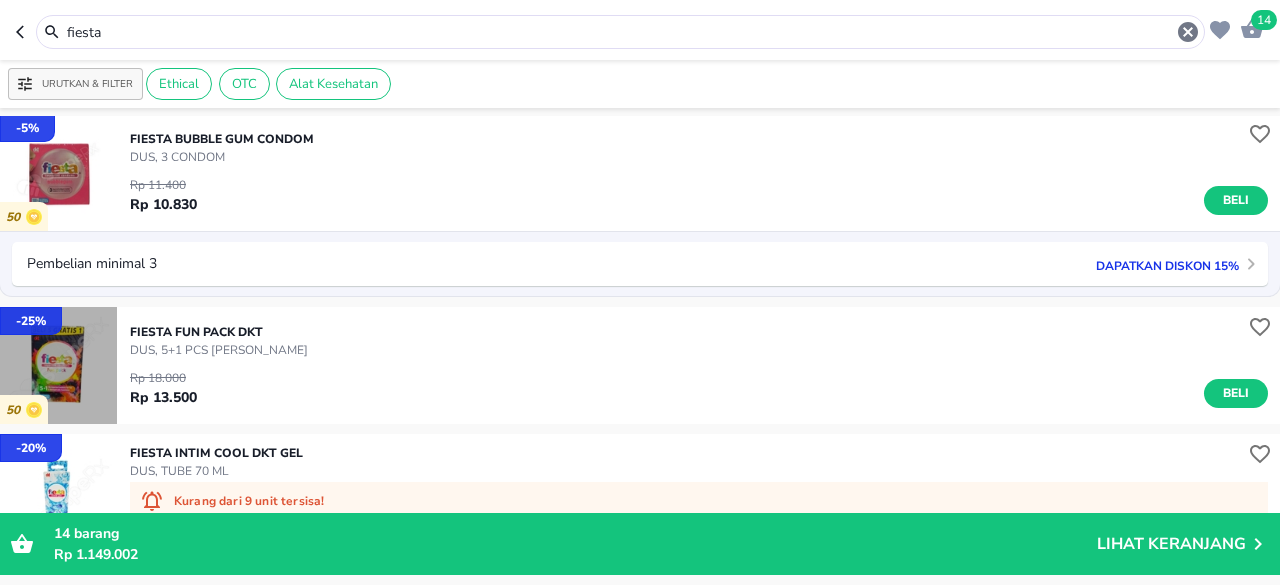 click at bounding box center (58, 365) 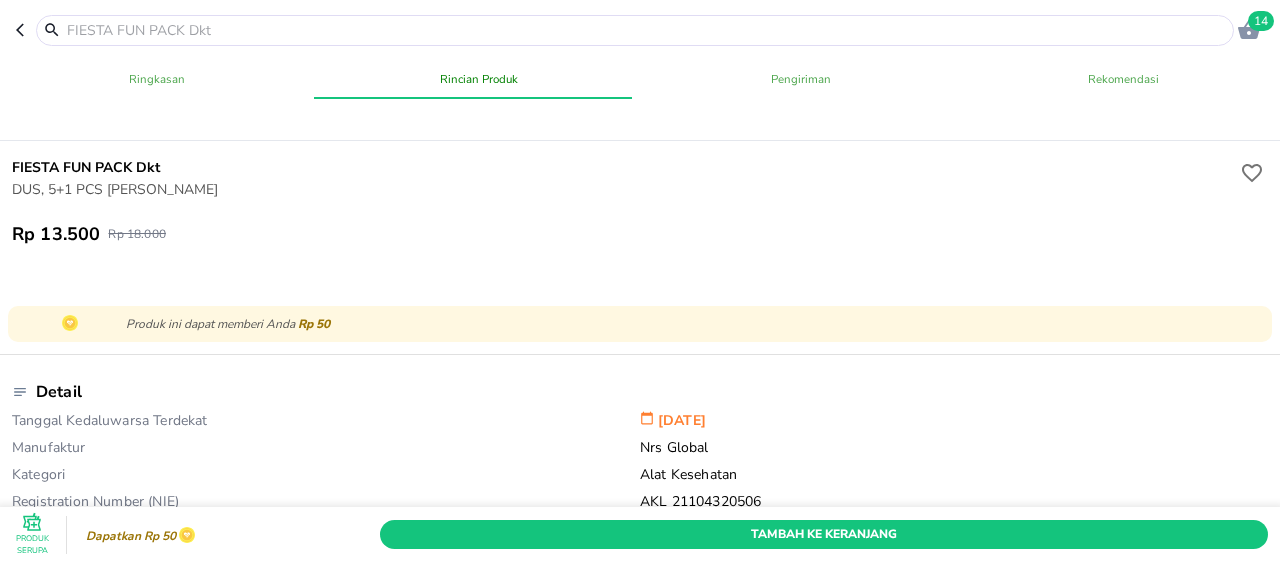 scroll, scrollTop: 100, scrollLeft: 0, axis: vertical 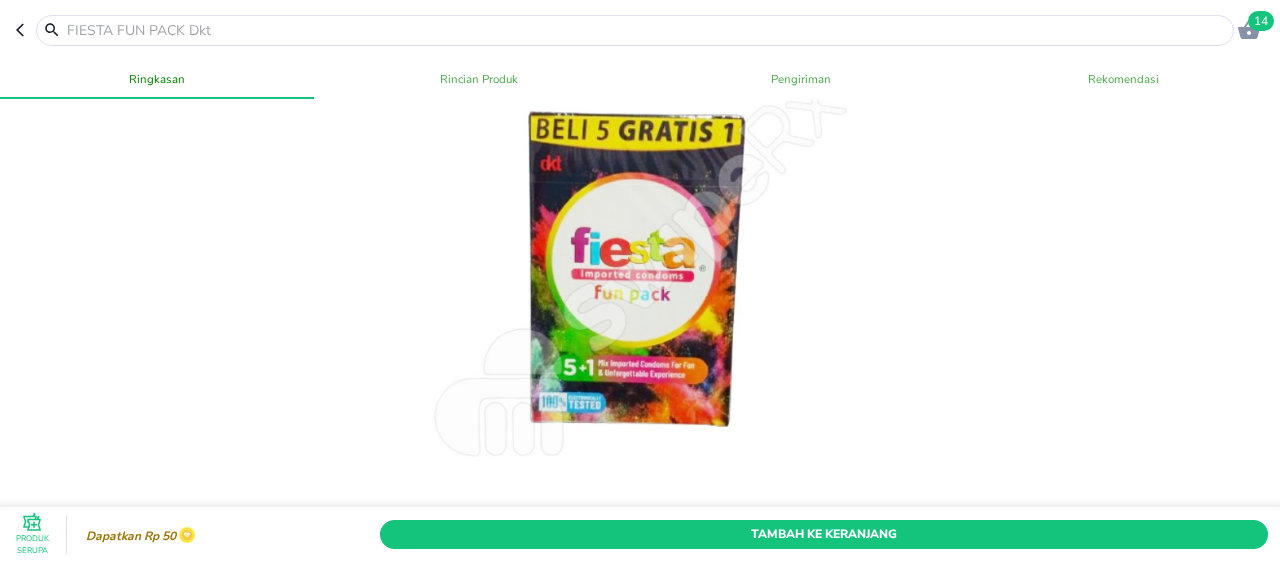 click 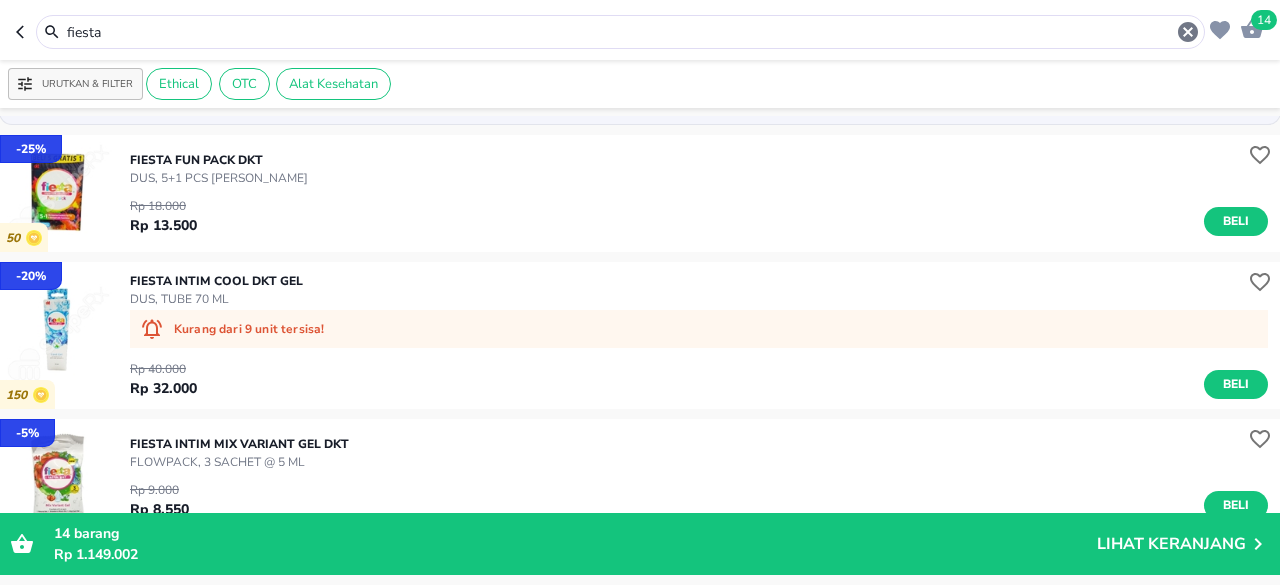 scroll, scrollTop: 400, scrollLeft: 0, axis: vertical 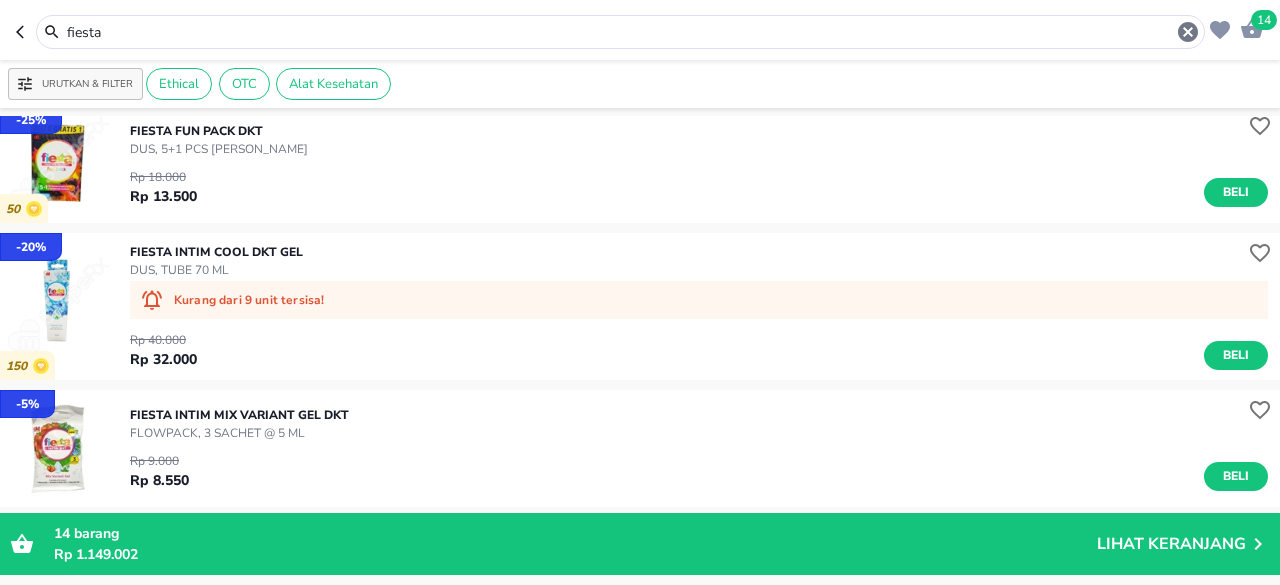 click at bounding box center (58, 448) 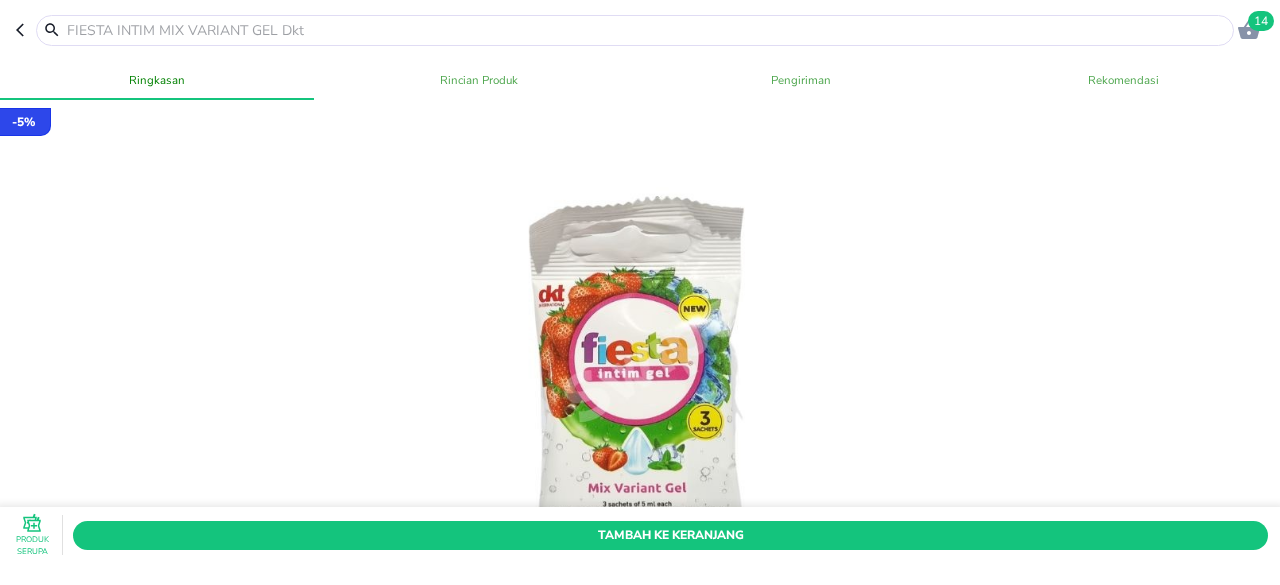 scroll, scrollTop: 100, scrollLeft: 0, axis: vertical 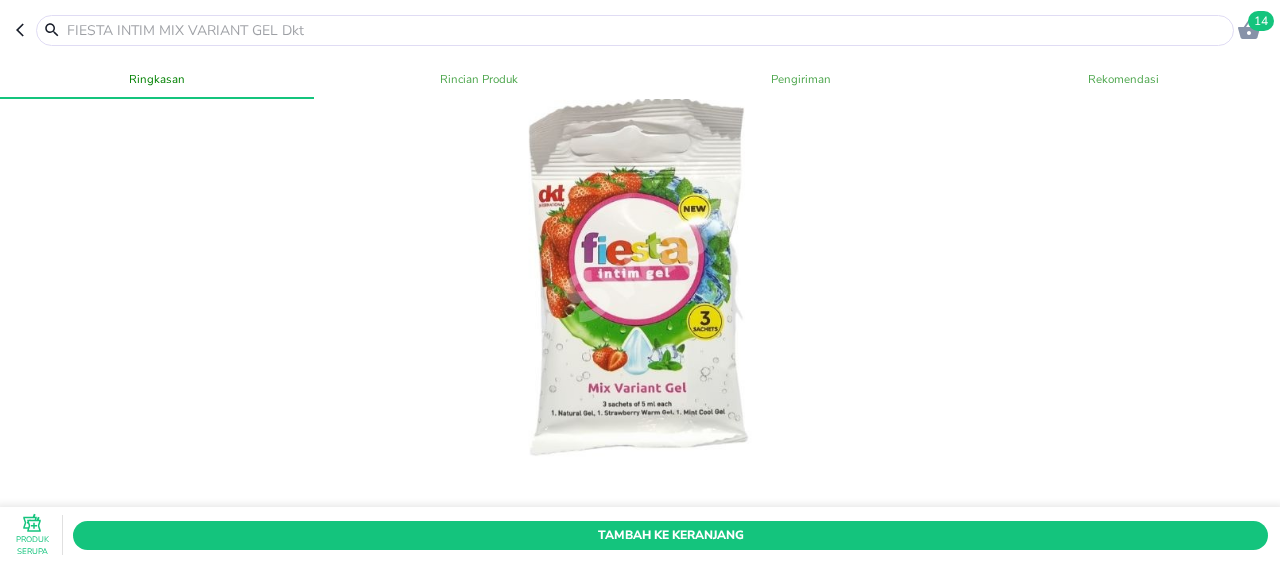 click 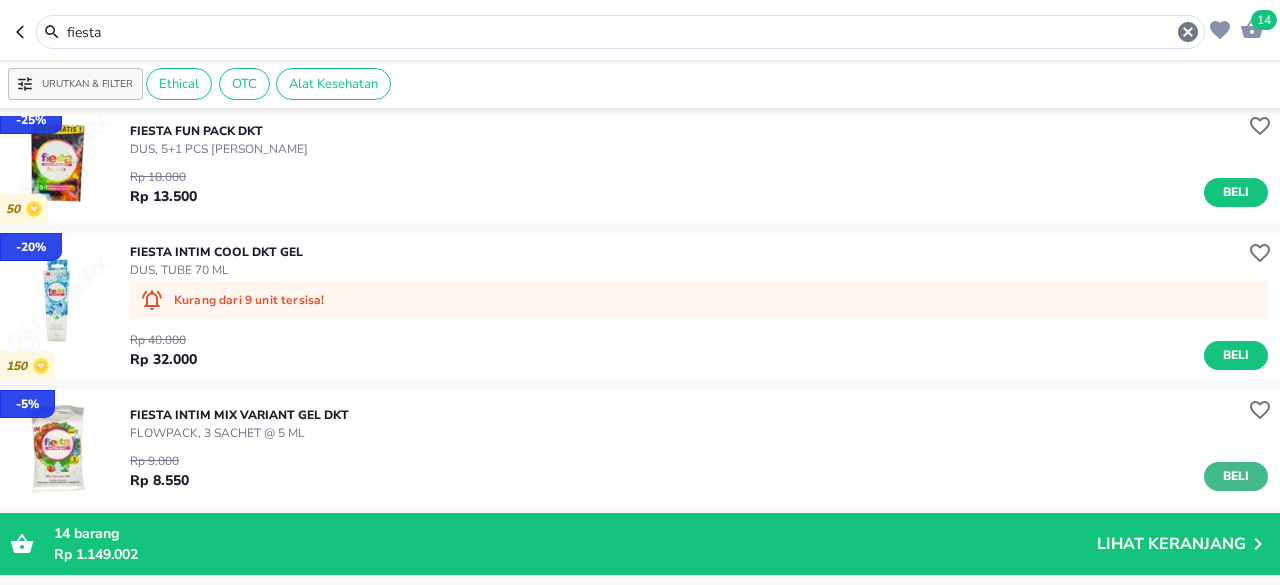 click on "Beli" at bounding box center (1236, 476) 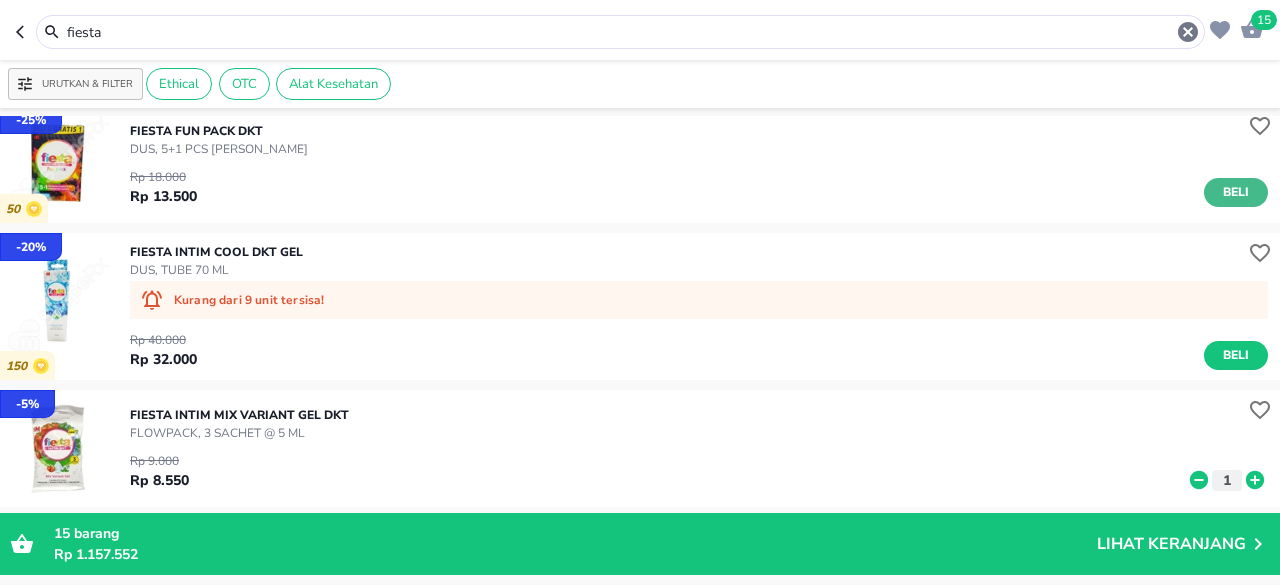 click on "Beli" at bounding box center [1236, 192] 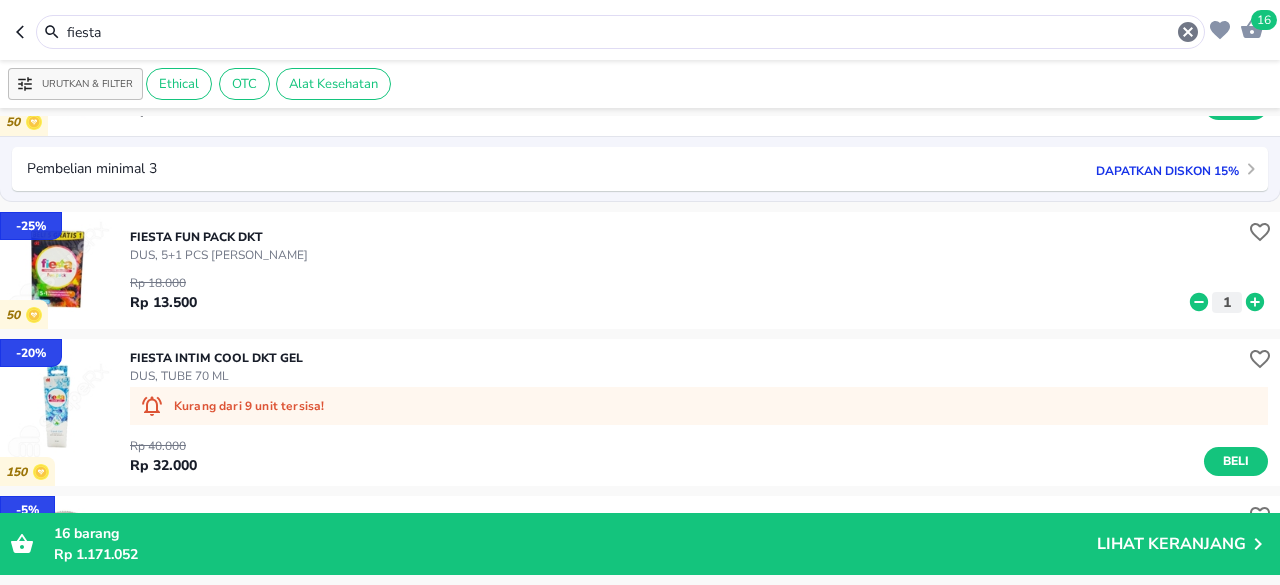 scroll, scrollTop: 292, scrollLeft: 0, axis: vertical 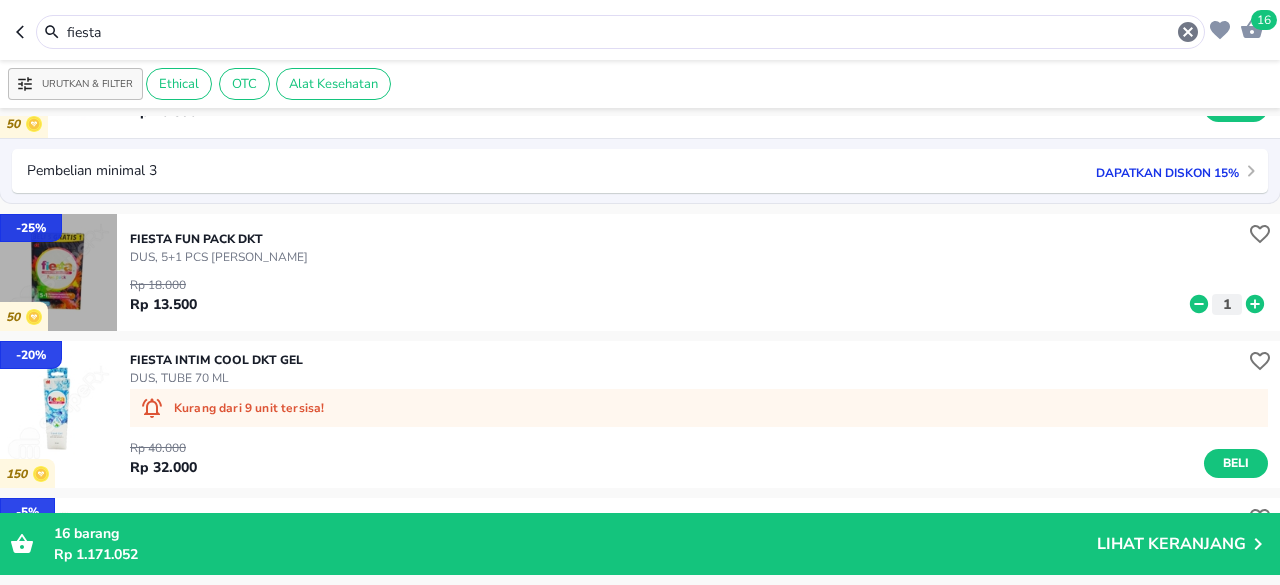 click at bounding box center (58, 272) 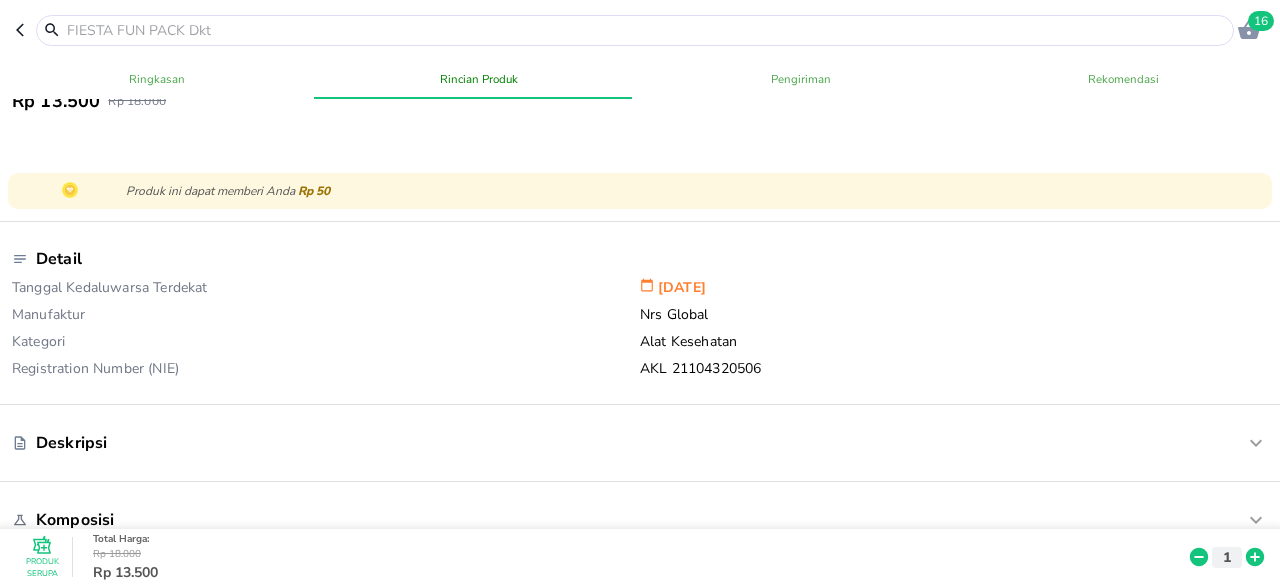 scroll, scrollTop: 700, scrollLeft: 0, axis: vertical 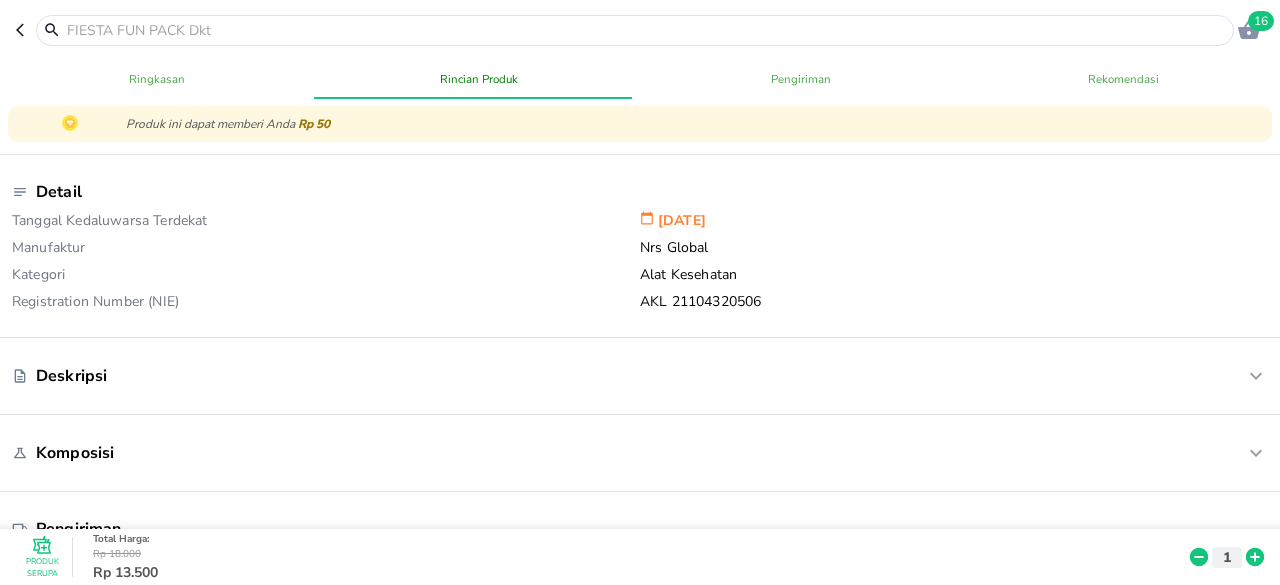 click 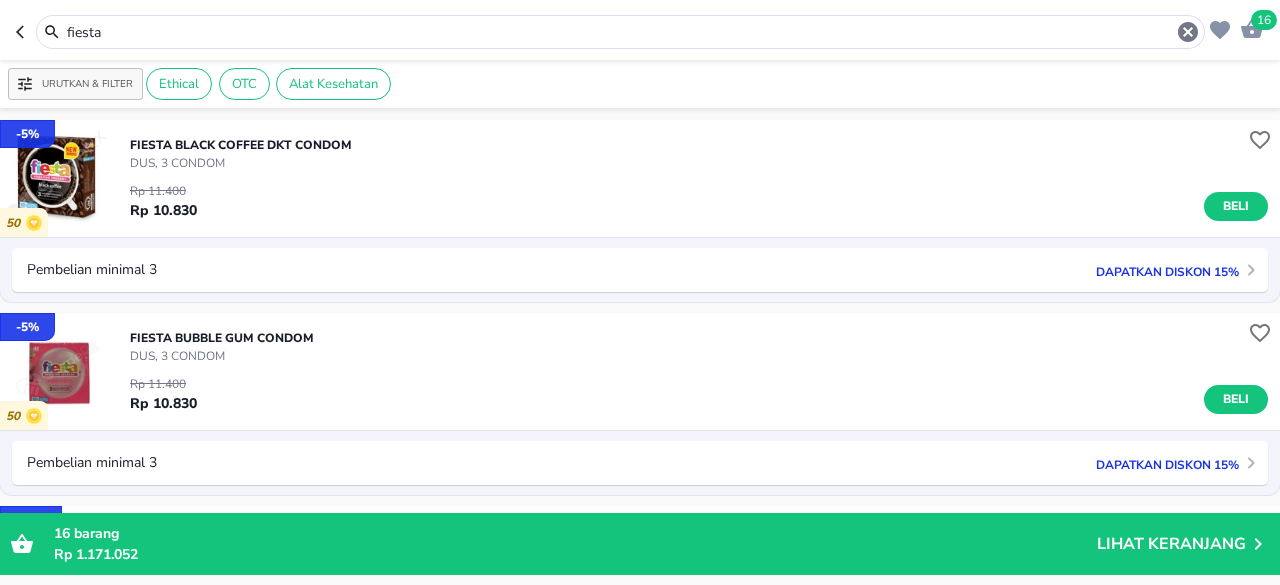 scroll, scrollTop: 0, scrollLeft: 0, axis: both 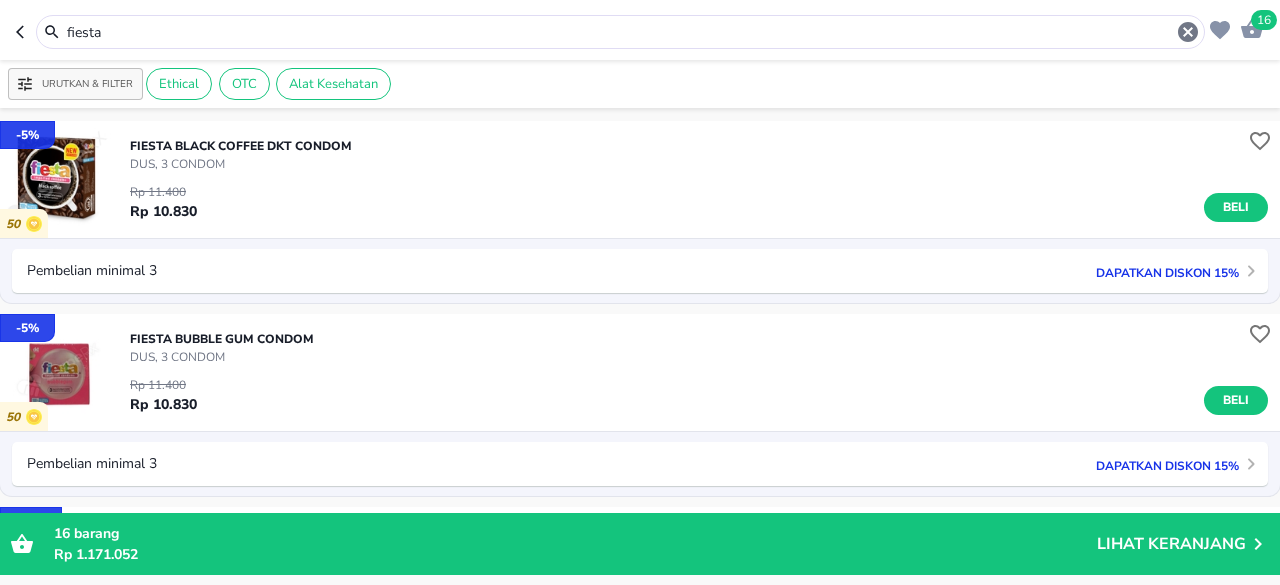 click on "16 fiesta" at bounding box center (640, 30) 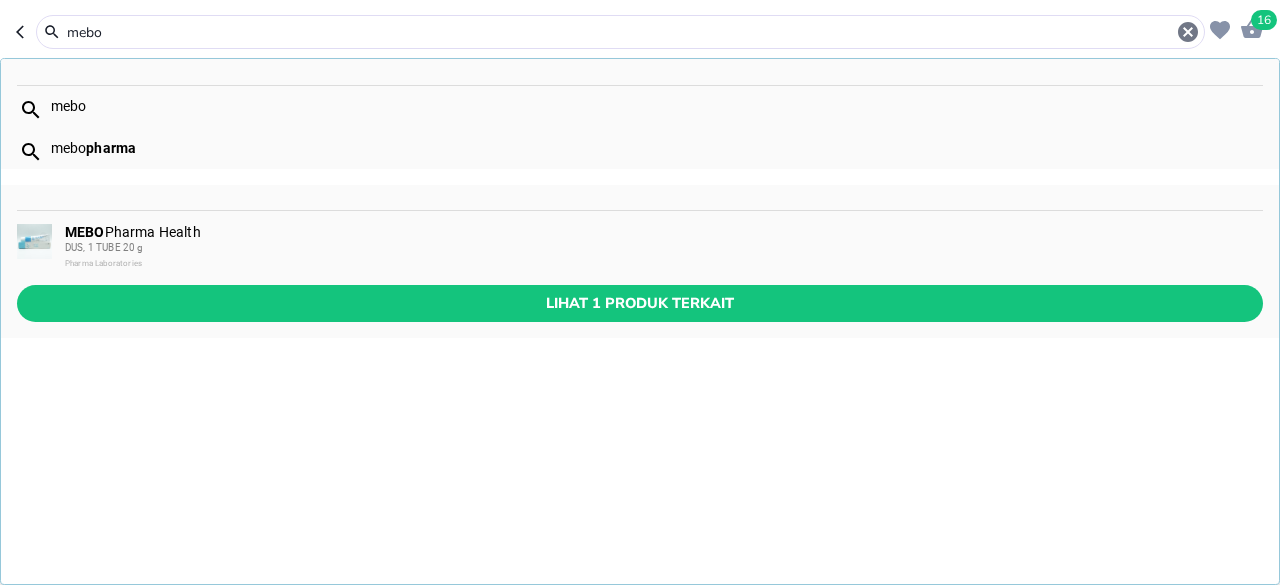 type on "mebo" 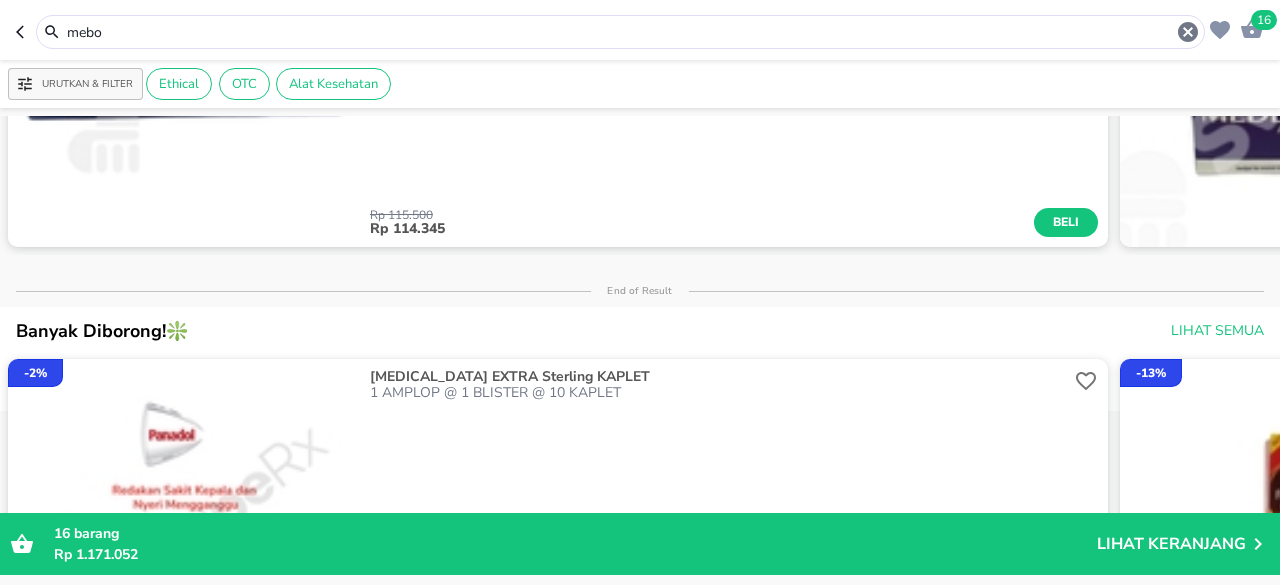 scroll, scrollTop: 0, scrollLeft: 0, axis: both 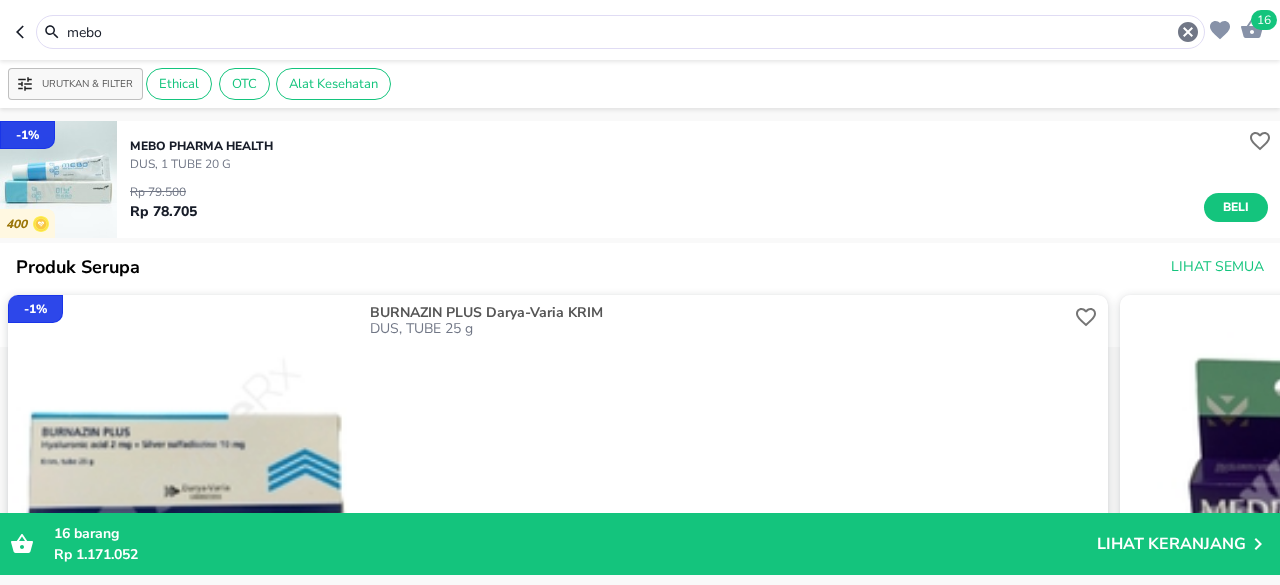 click 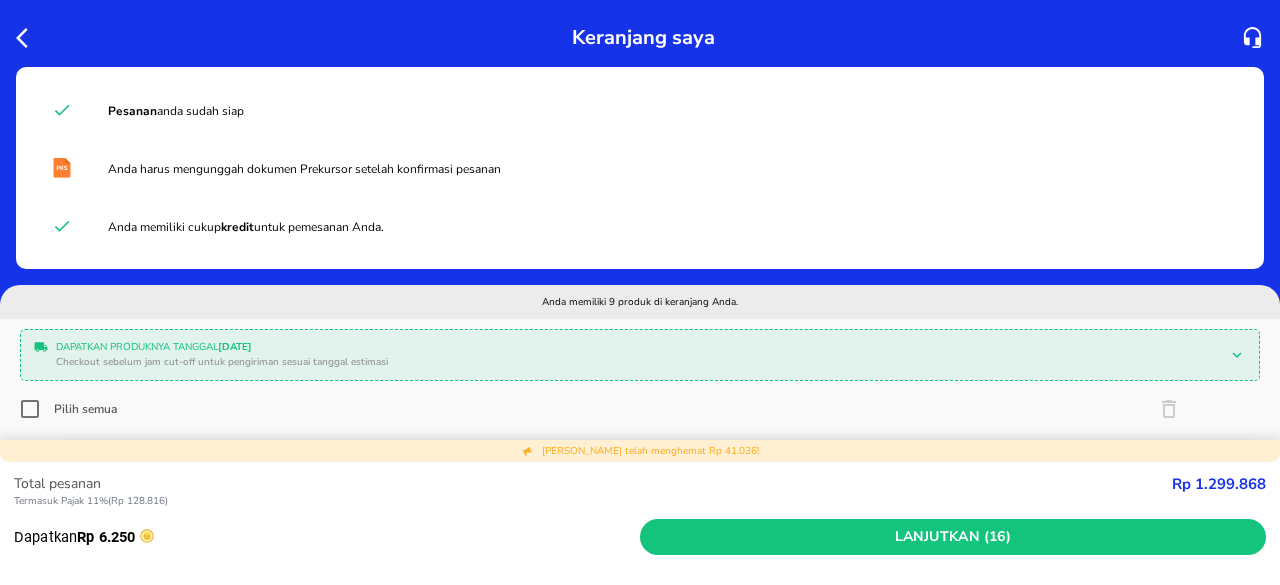 scroll, scrollTop: 200, scrollLeft: 0, axis: vertical 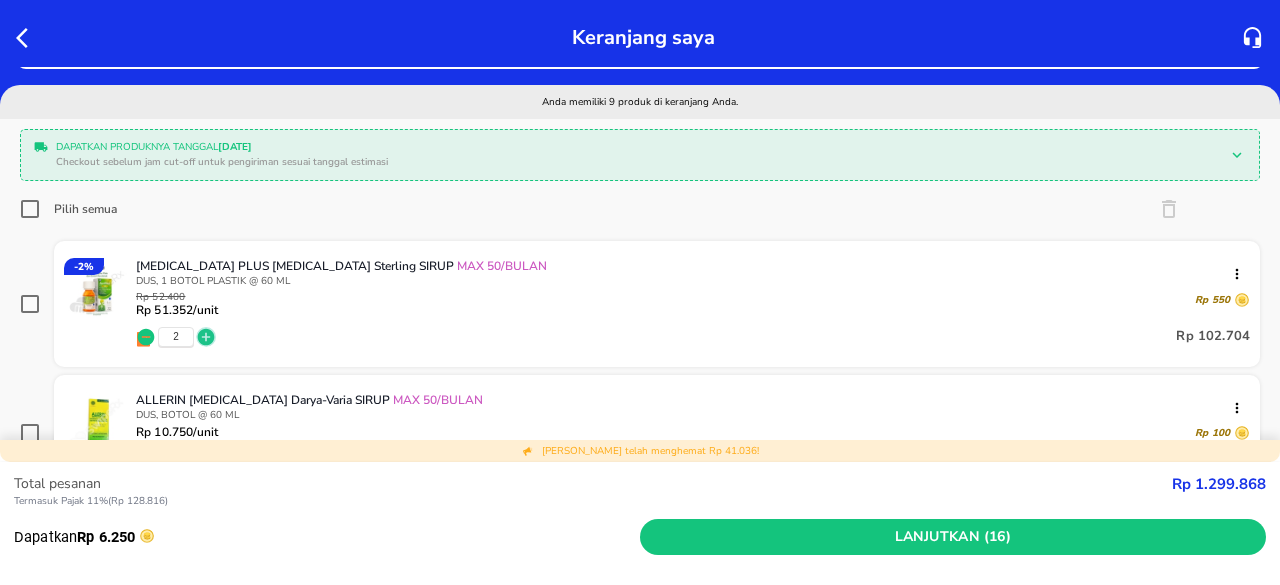 click 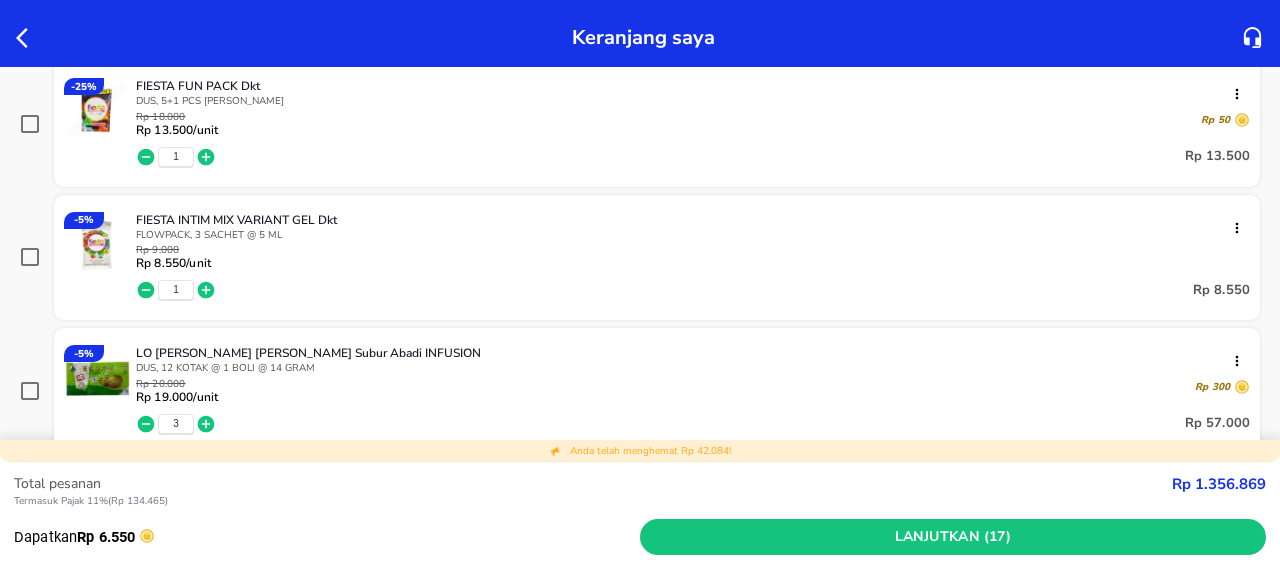 scroll, scrollTop: 500, scrollLeft: 0, axis: vertical 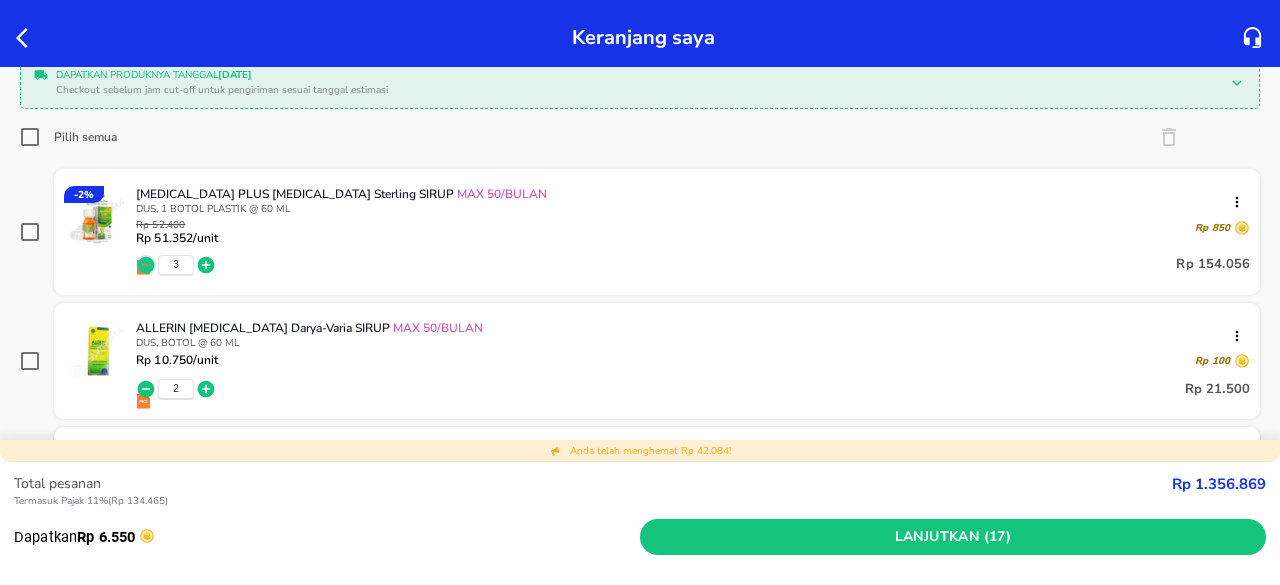click 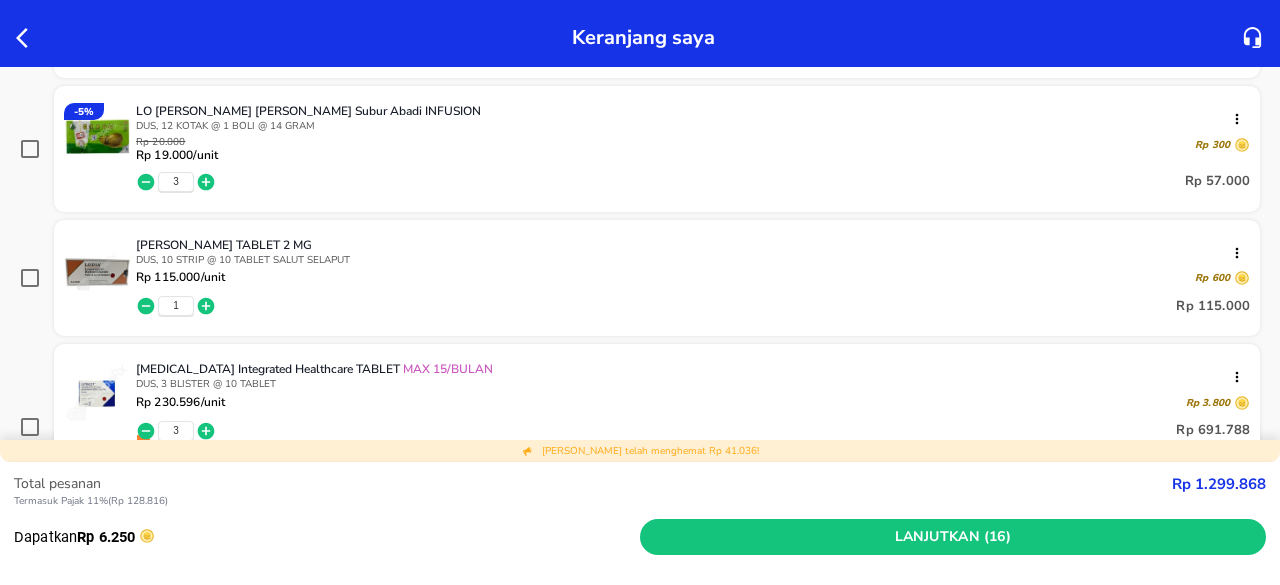 scroll, scrollTop: 1200, scrollLeft: 0, axis: vertical 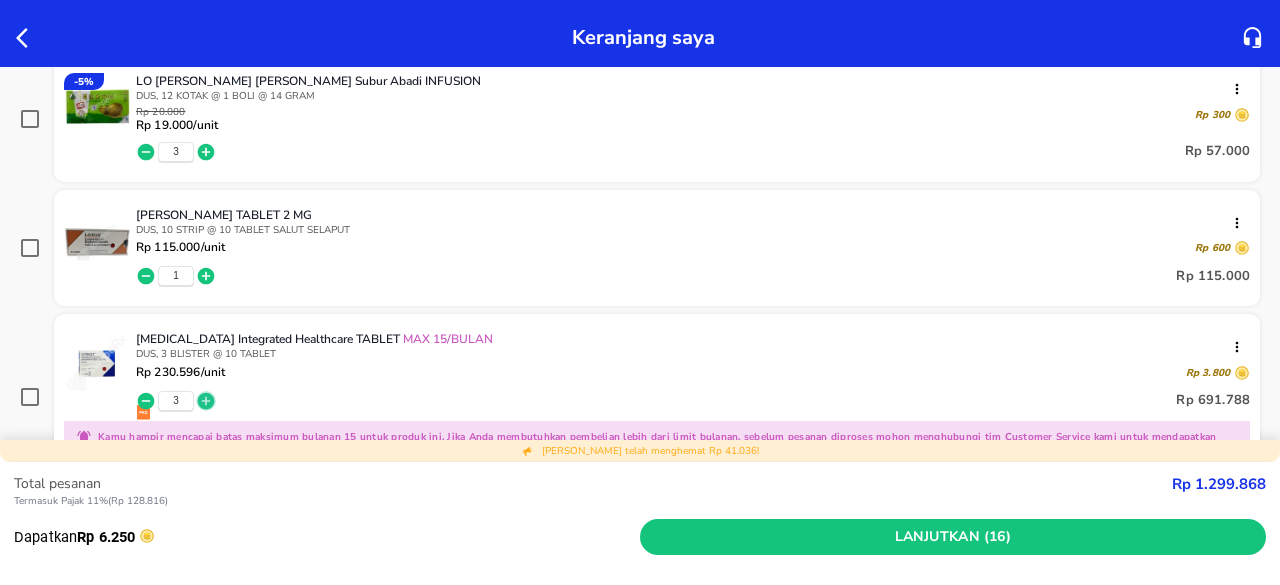 click 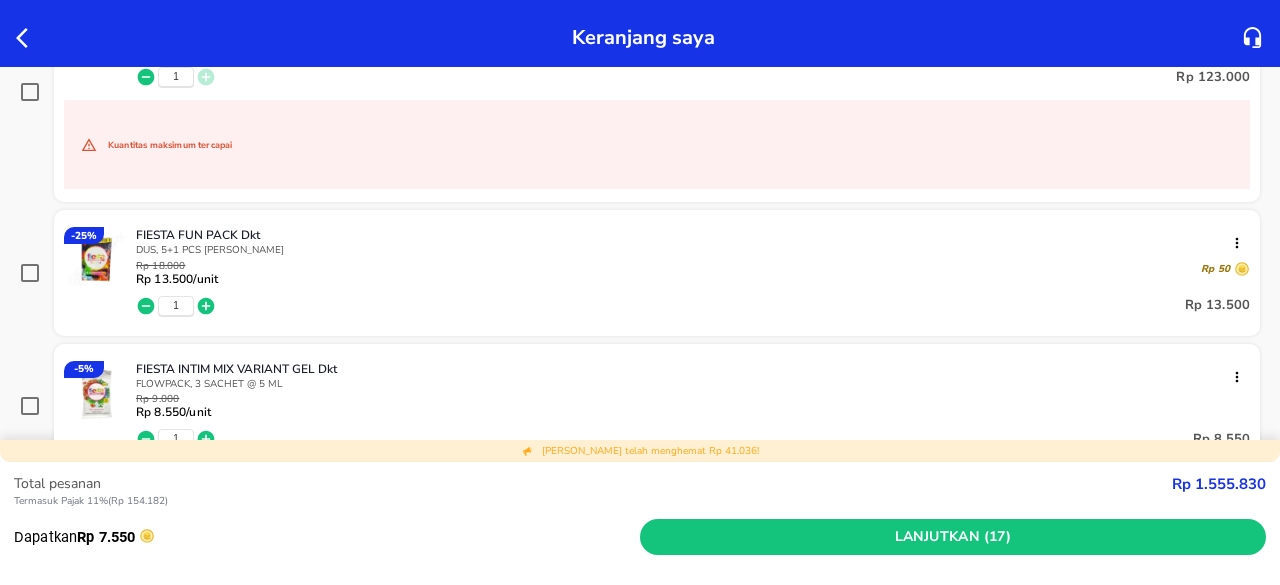 scroll, scrollTop: 672, scrollLeft: 0, axis: vertical 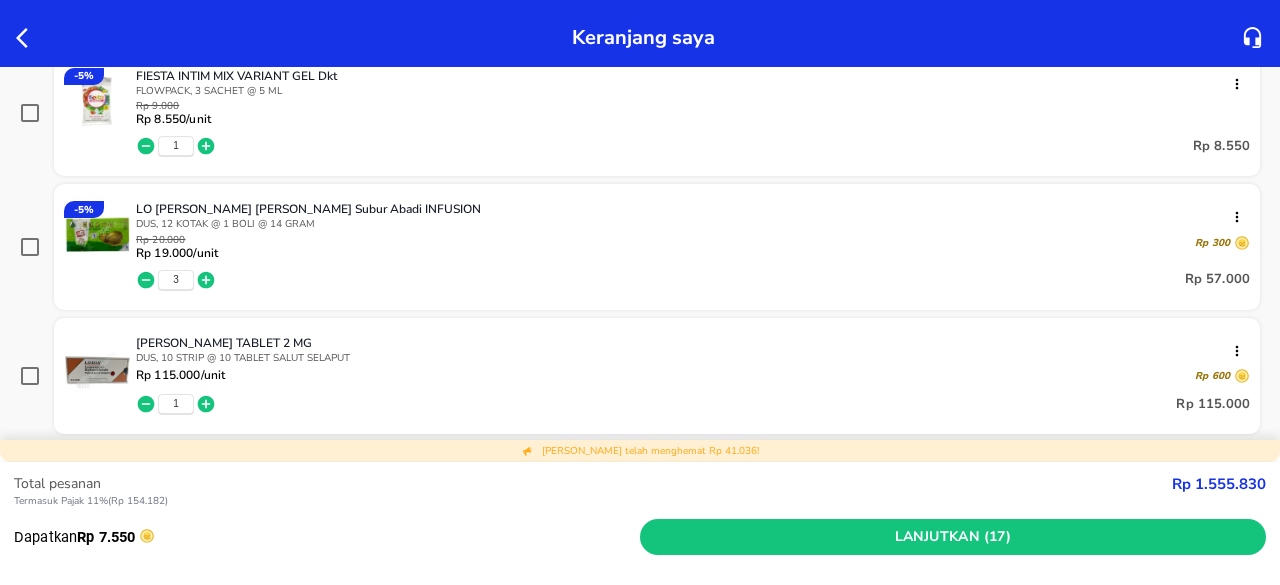click 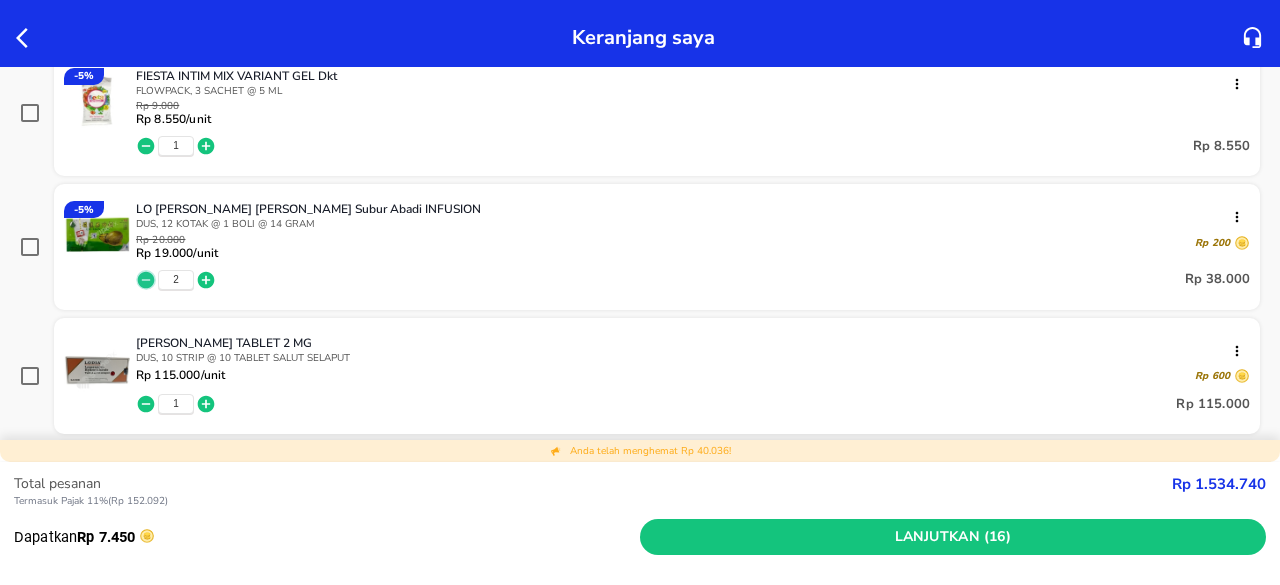 click 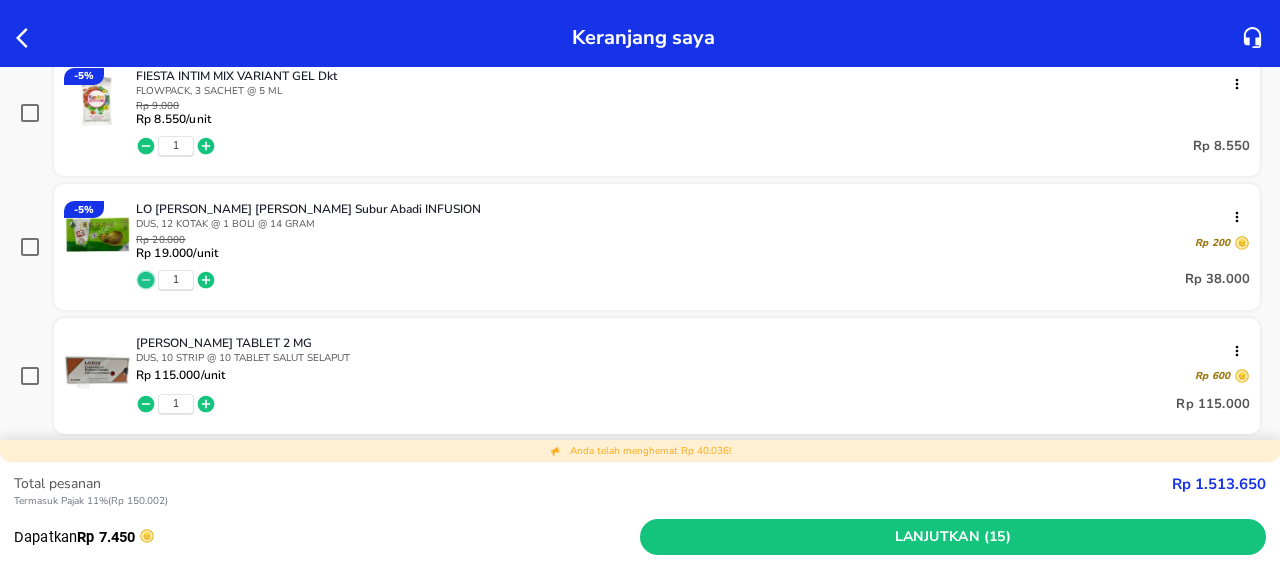 click 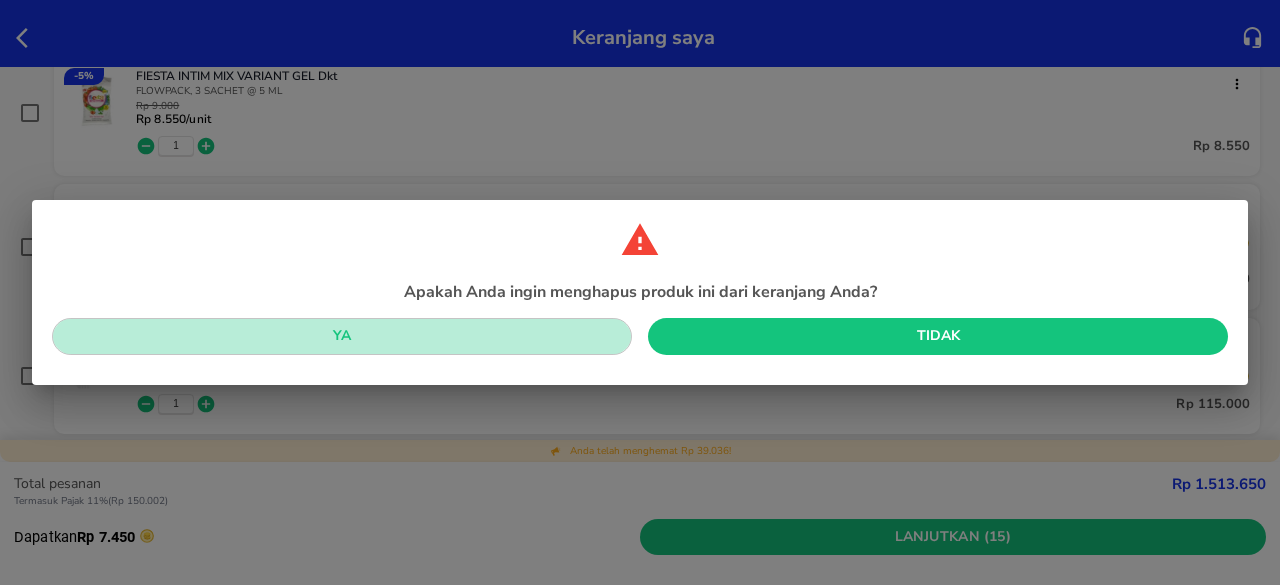 click on "Ya" at bounding box center [342, 336] 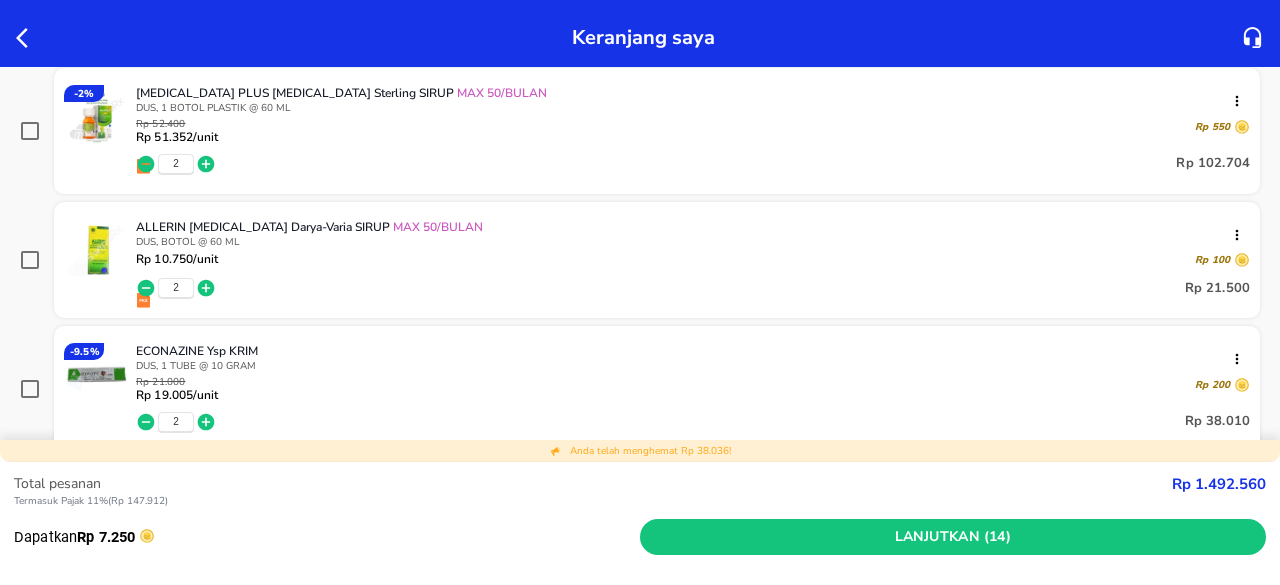 scroll, scrollTop: 172, scrollLeft: 0, axis: vertical 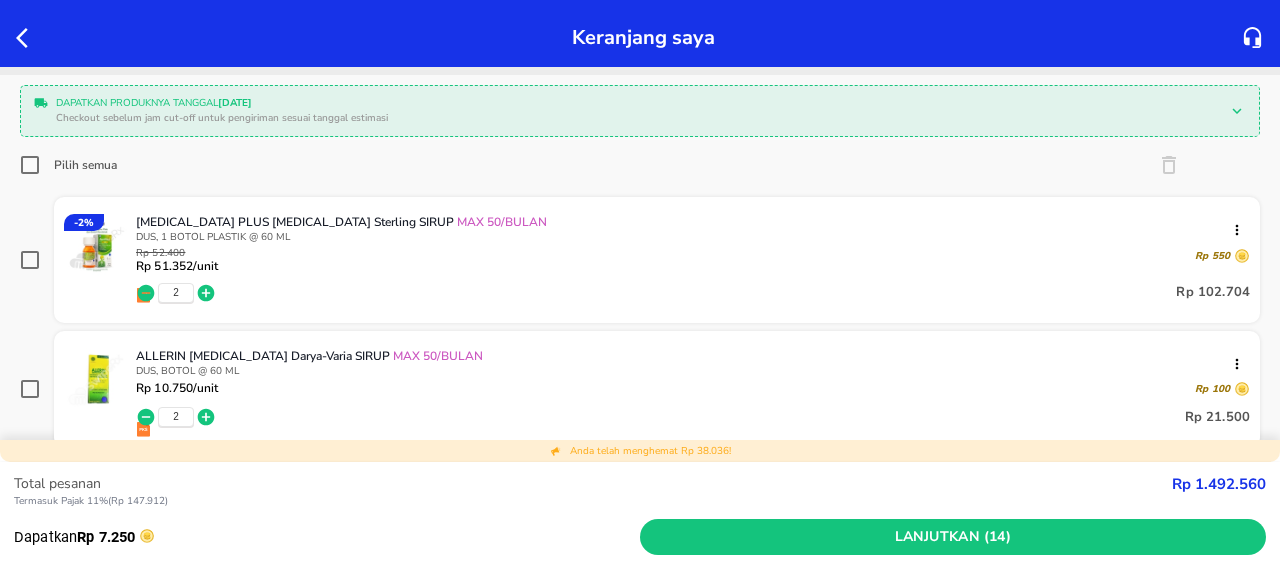 click 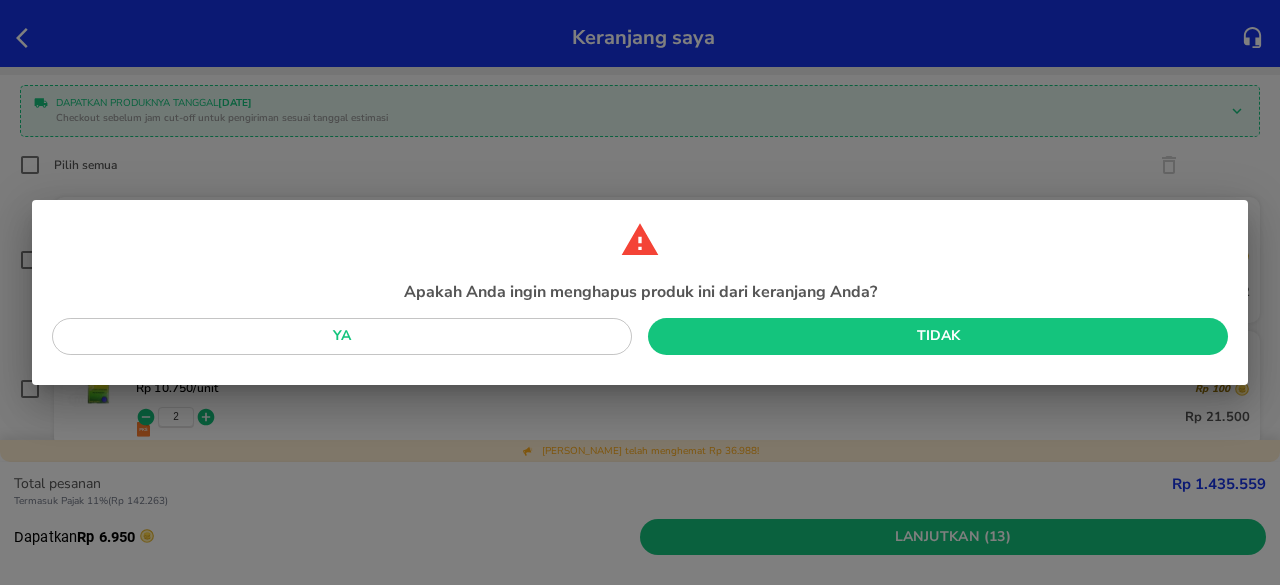 click on "Ya" at bounding box center [342, 336] 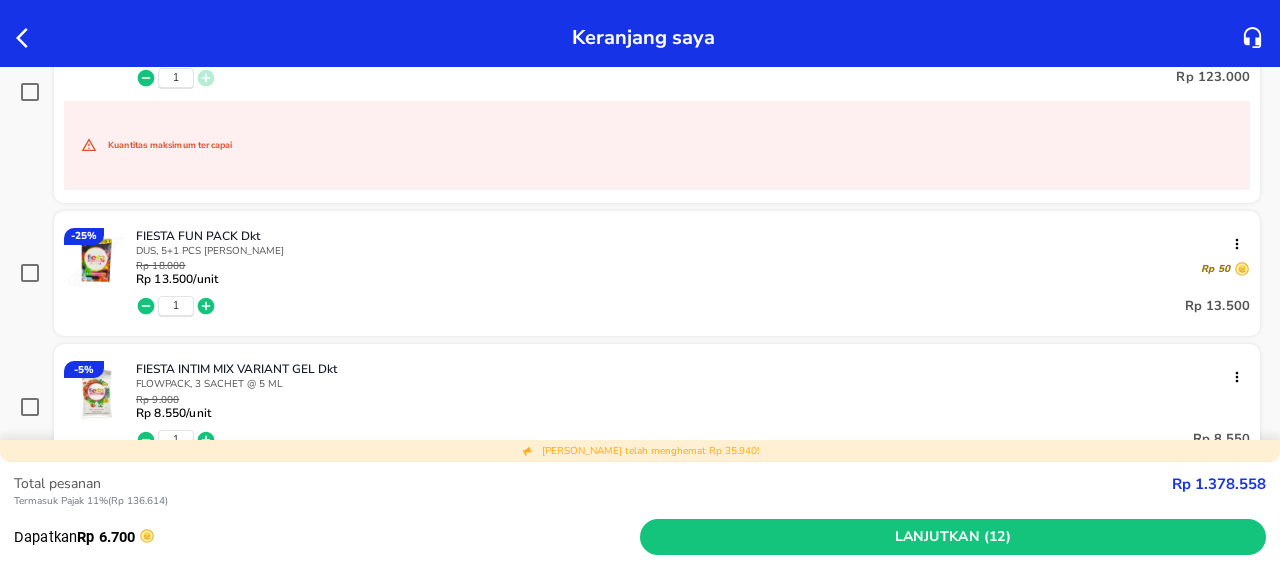 scroll, scrollTop: 772, scrollLeft: 0, axis: vertical 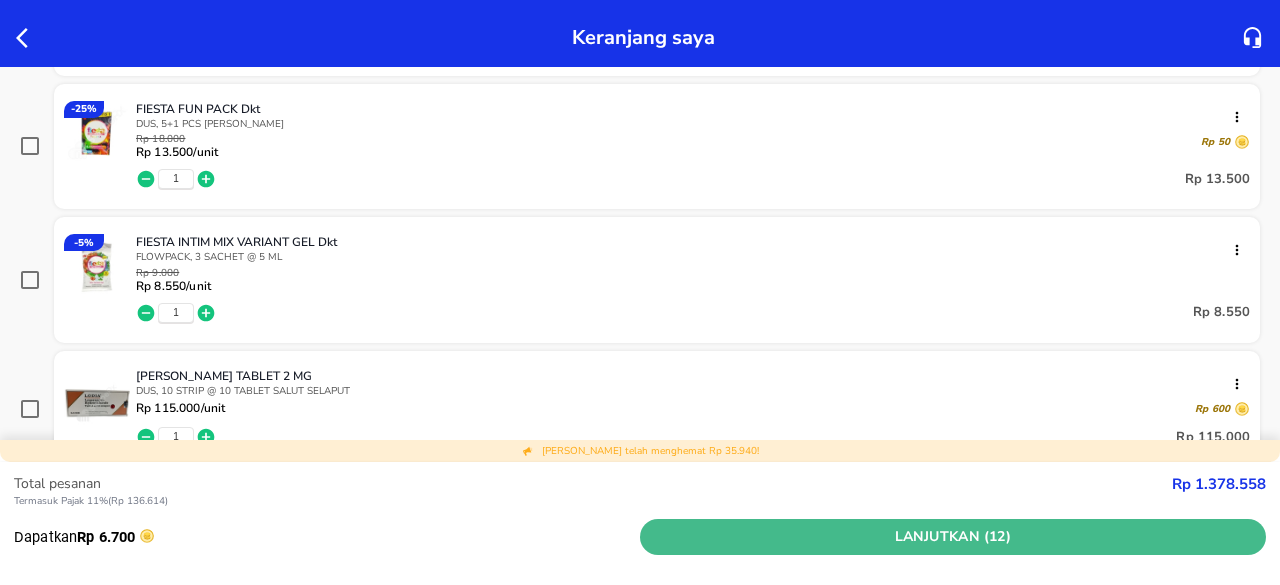 click on "Lanjutkan (12)" at bounding box center [953, 537] 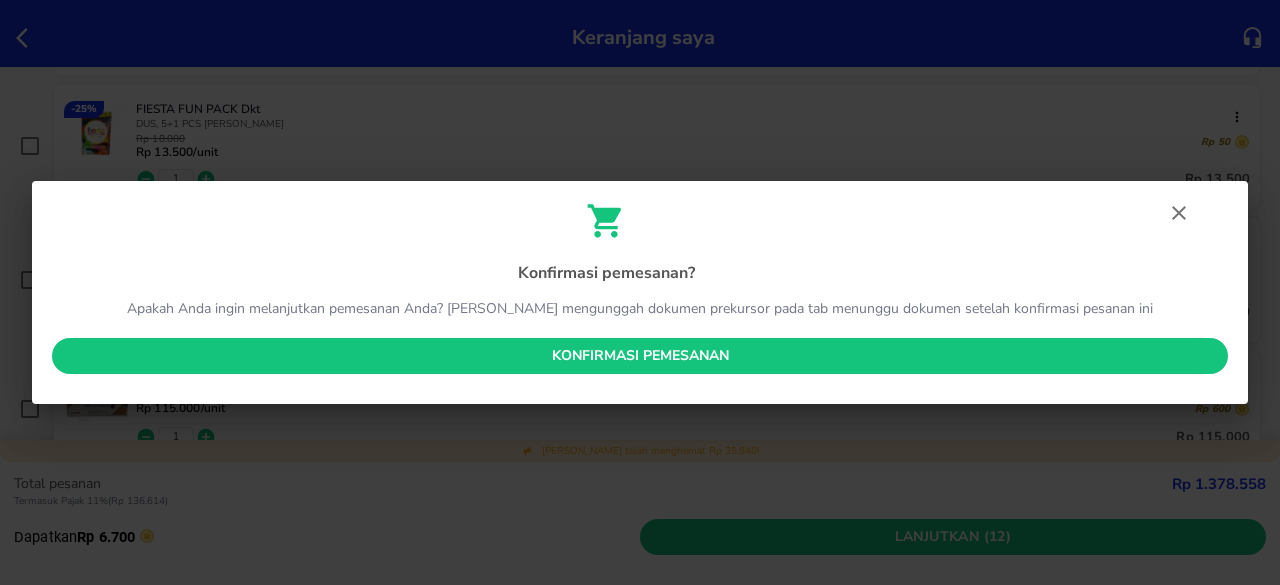click on "Konfirmasi pemesanan" at bounding box center [640, 356] 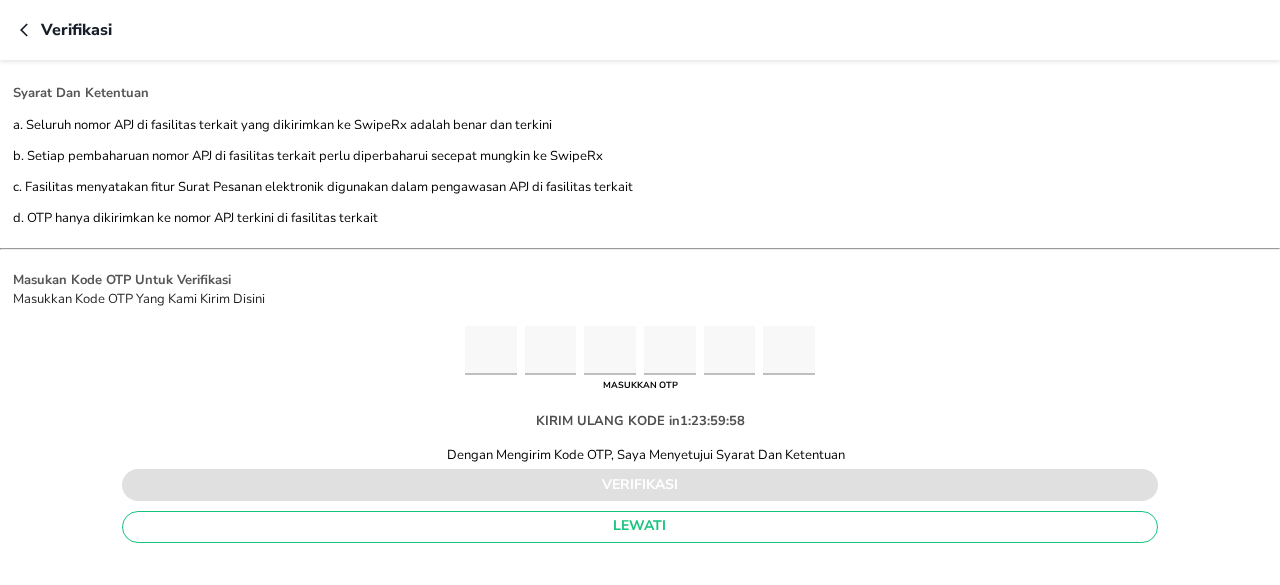 click at bounding box center [491, 350] 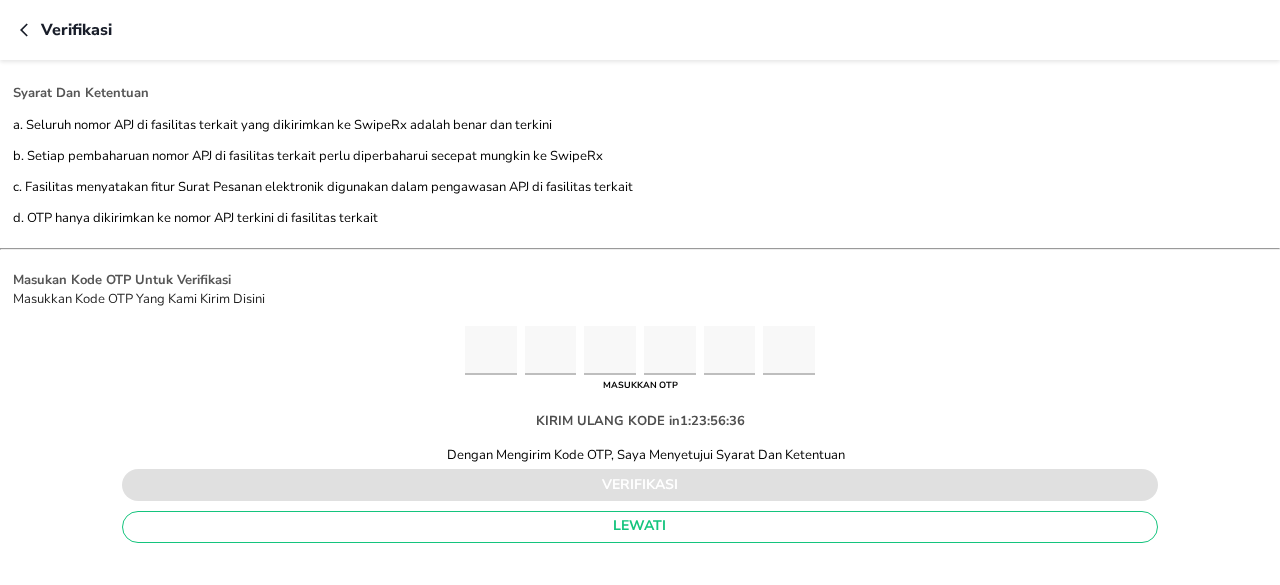 type on "1" 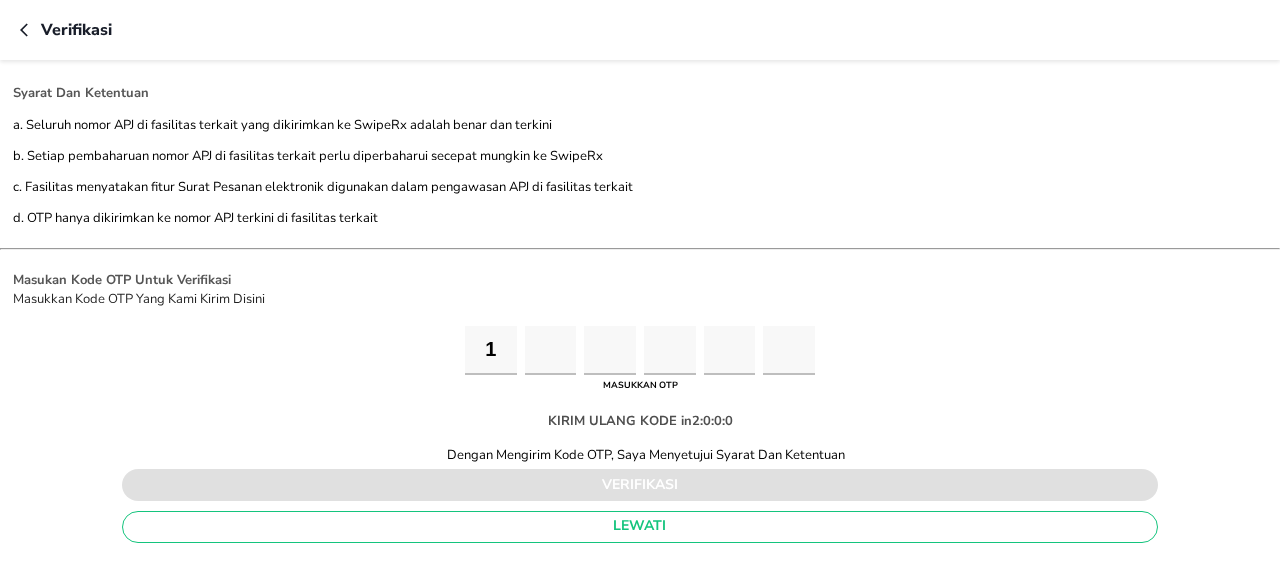 type on "6" 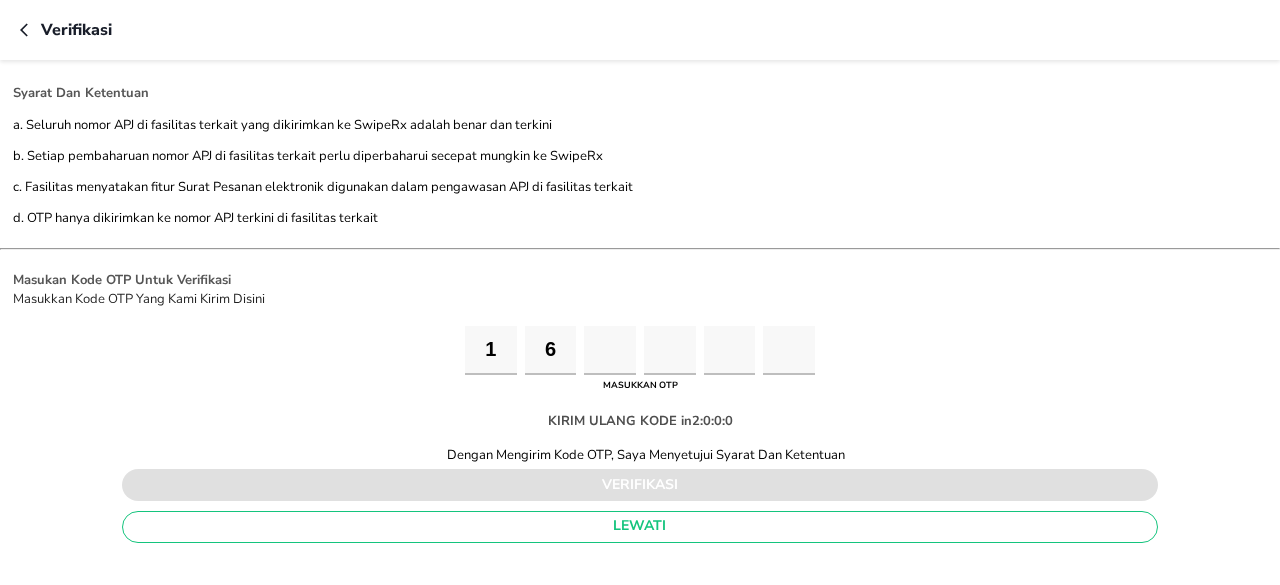 type on "0" 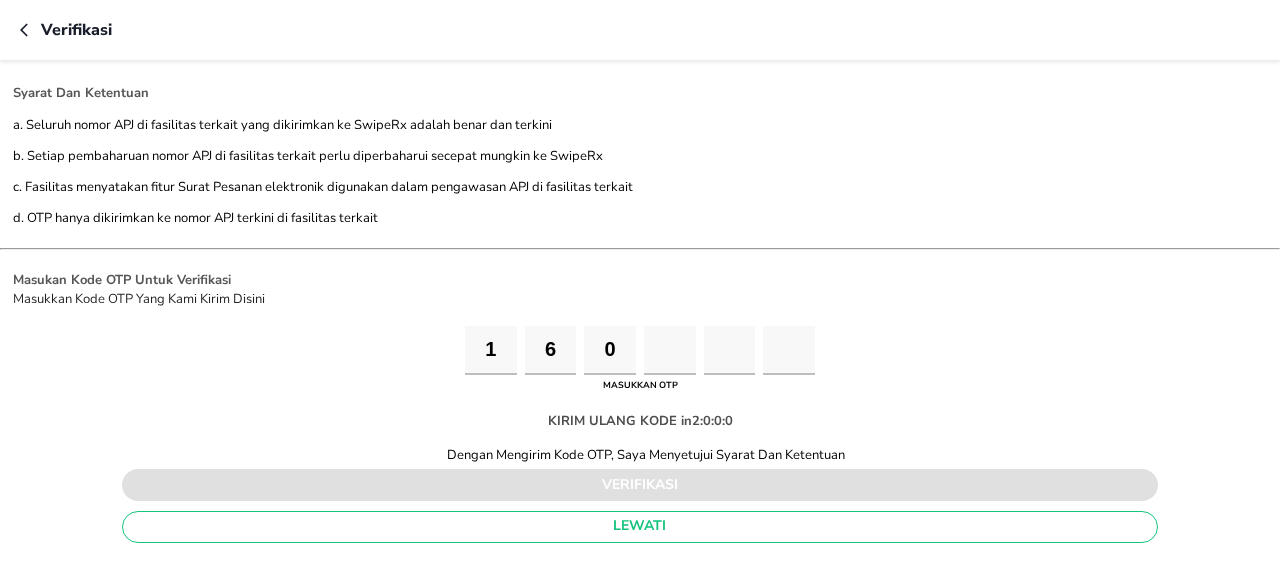 type on "7" 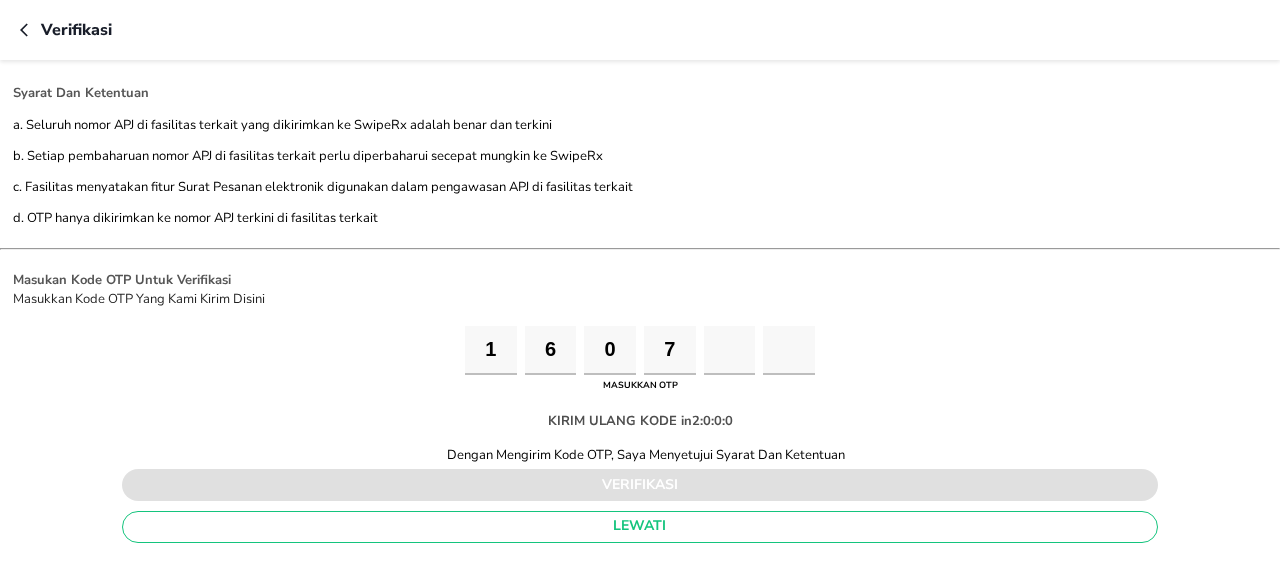 type on "6" 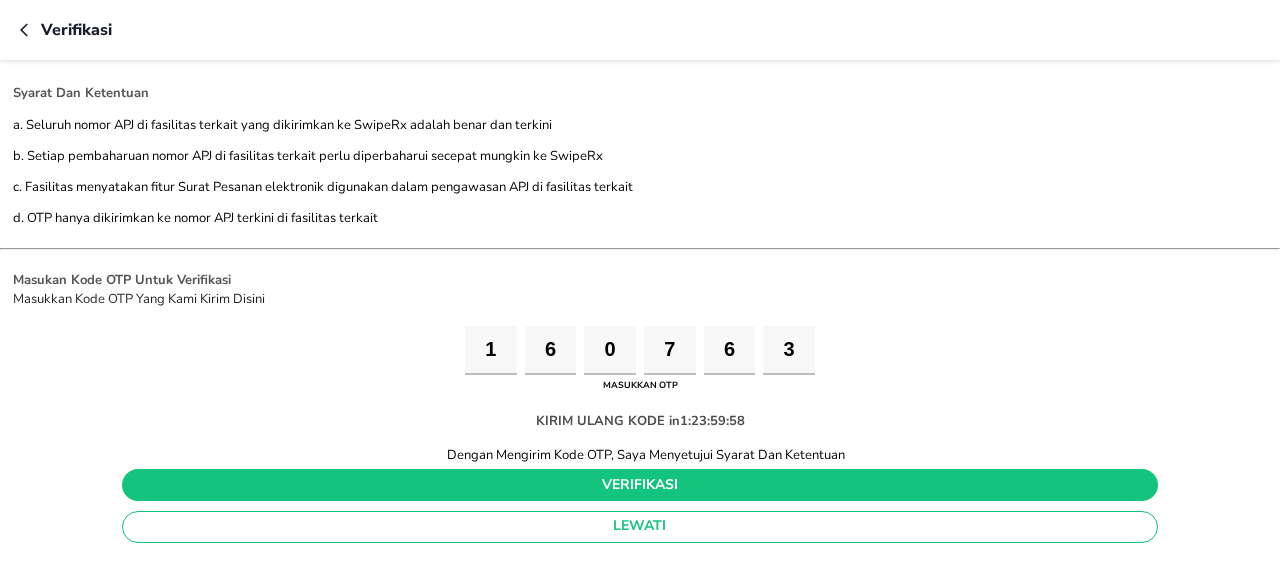 type on "3" 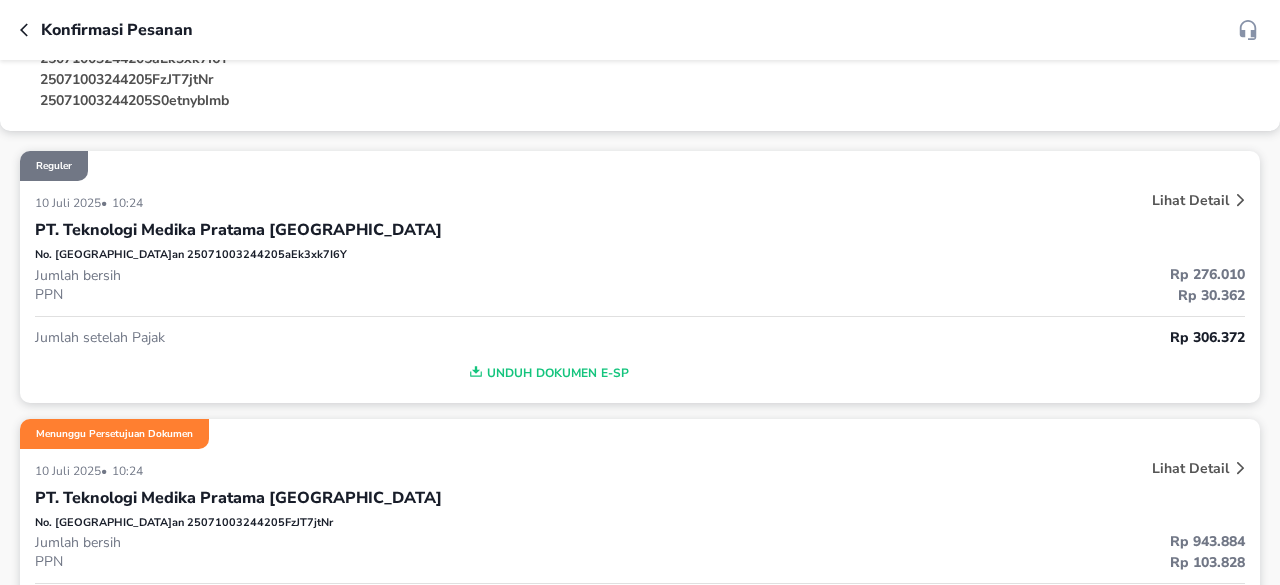 scroll, scrollTop: 0, scrollLeft: 0, axis: both 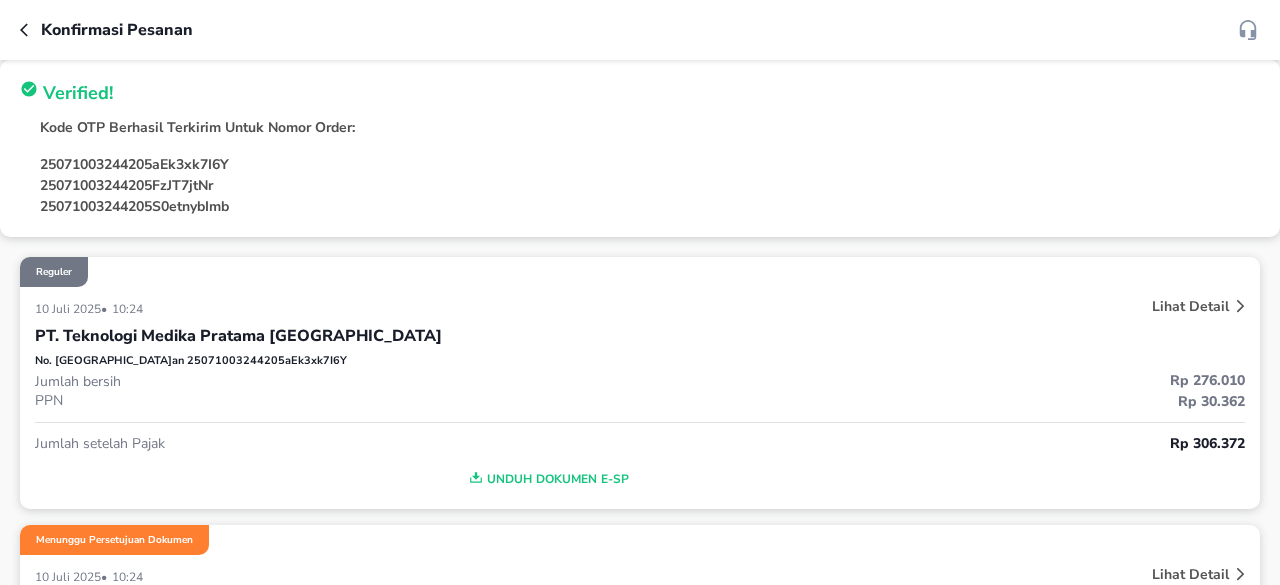 click on "Konfirmasi pesanan" at bounding box center (640, 30) 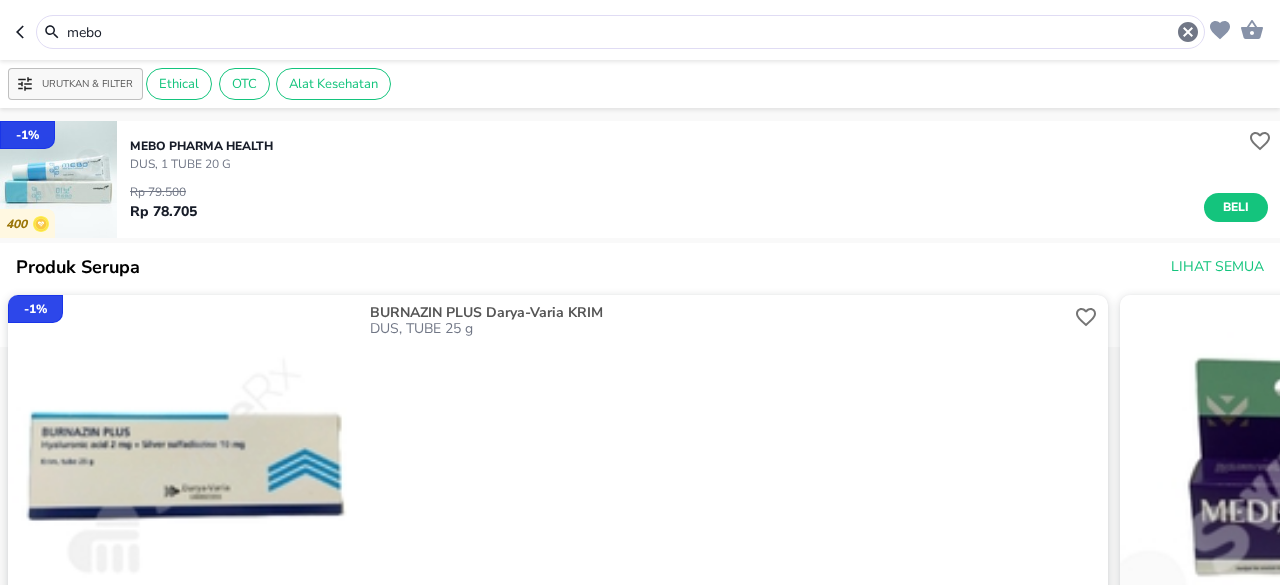 scroll, scrollTop: 0, scrollLeft: 0, axis: both 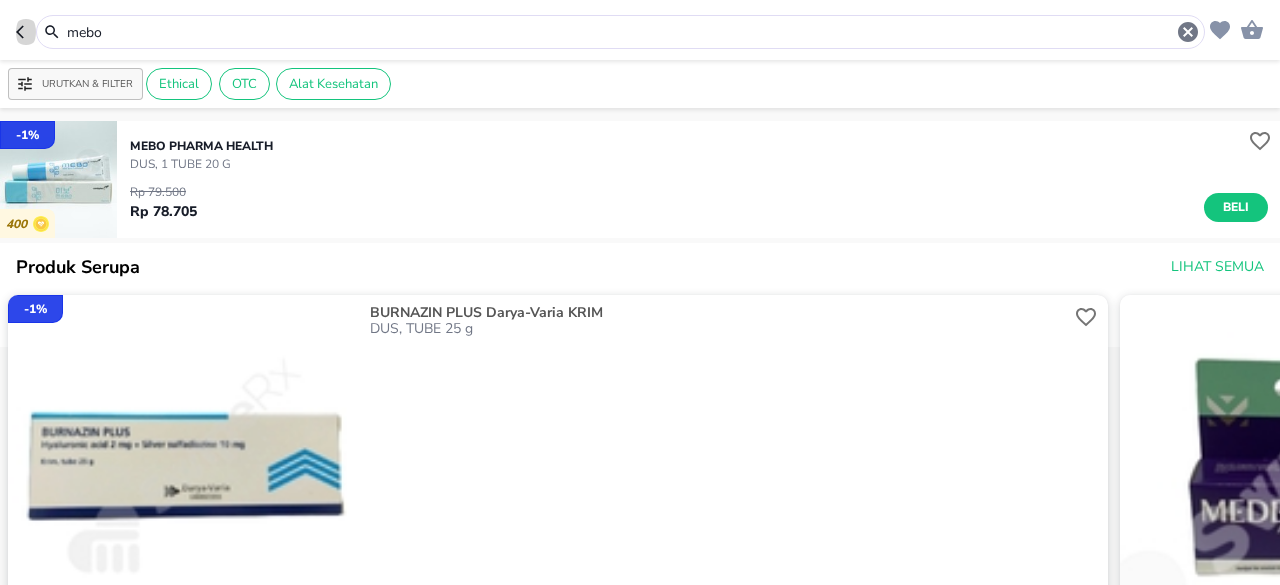 click 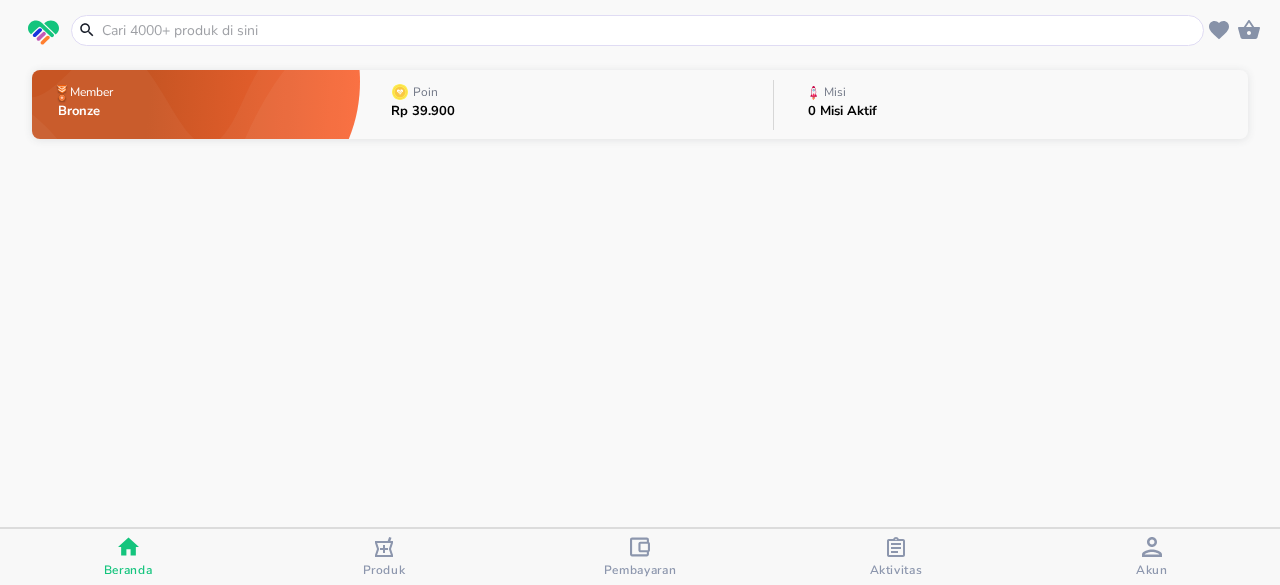 click at bounding box center [896, 549] 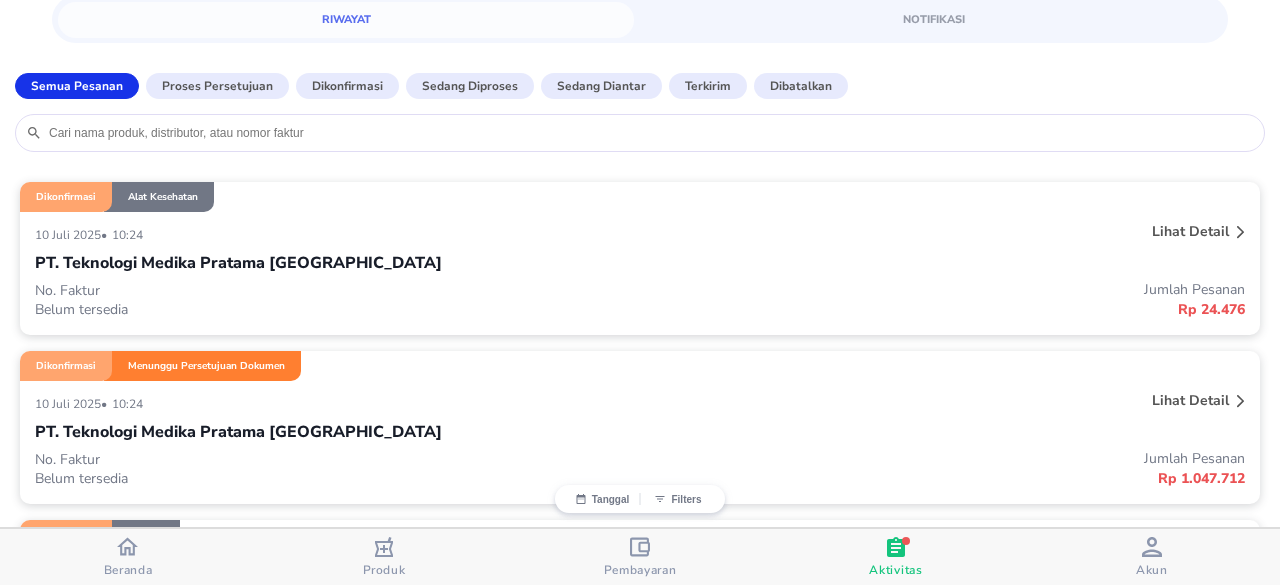 scroll, scrollTop: 0, scrollLeft: 0, axis: both 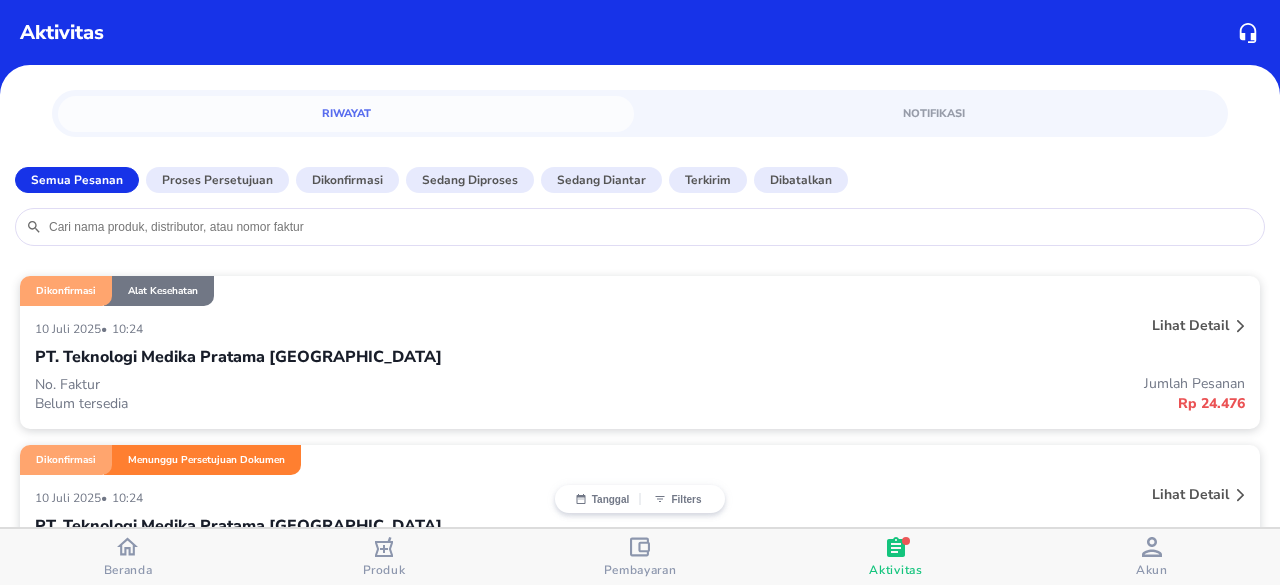 click at bounding box center [650, 227] 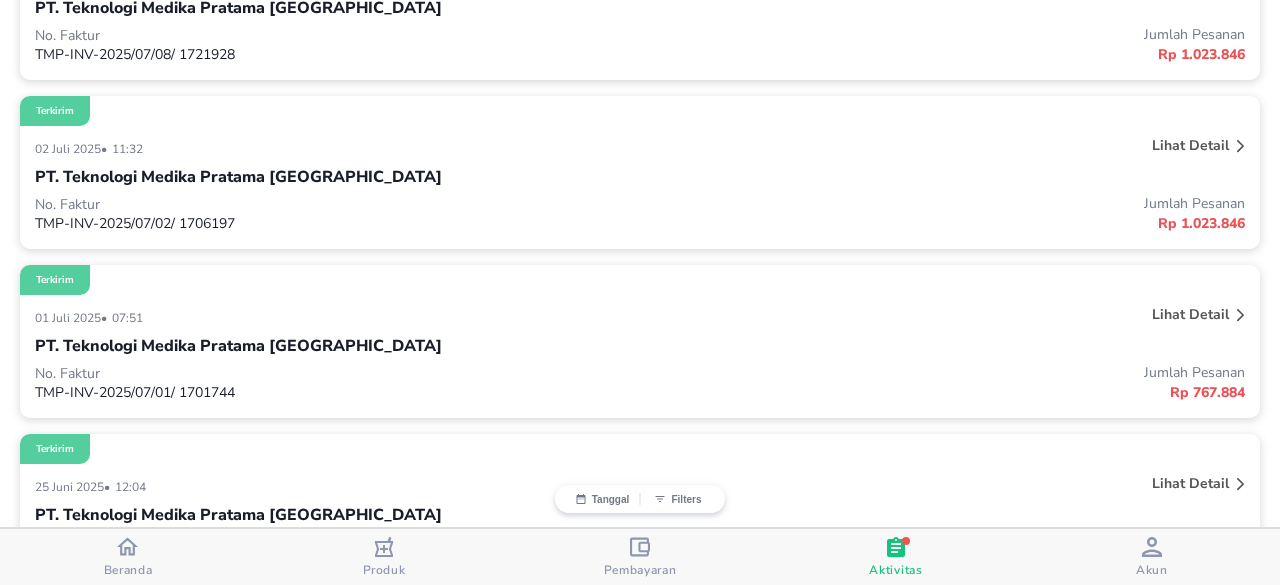 scroll, scrollTop: 500, scrollLeft: 0, axis: vertical 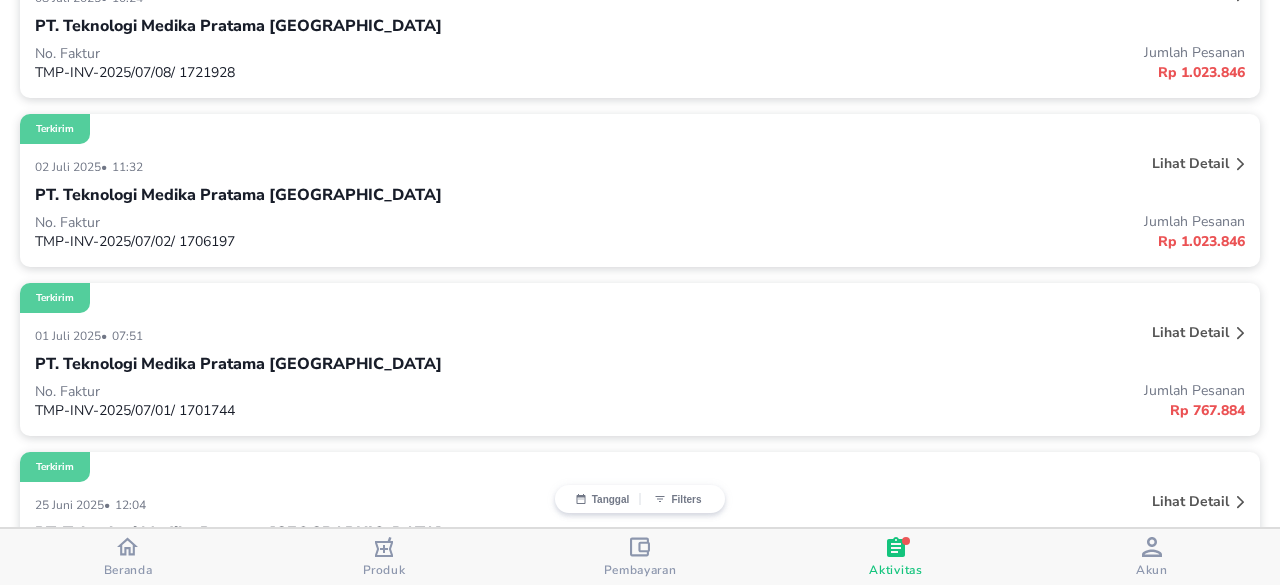 type on "ultra" 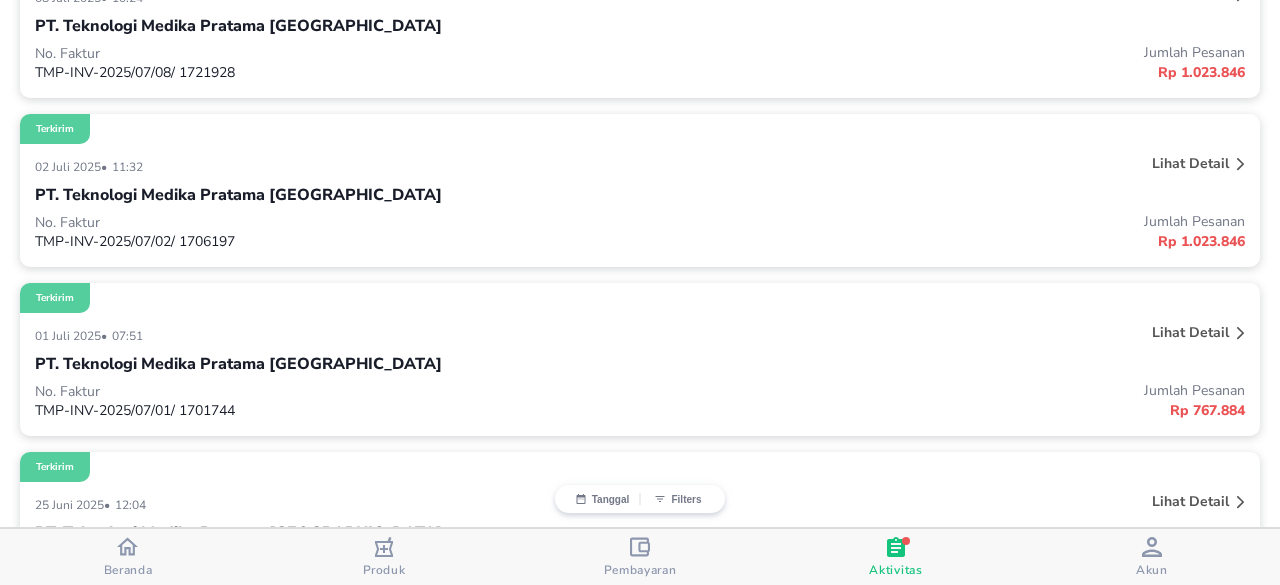 click on "Rp 767.884" at bounding box center [942, 410] 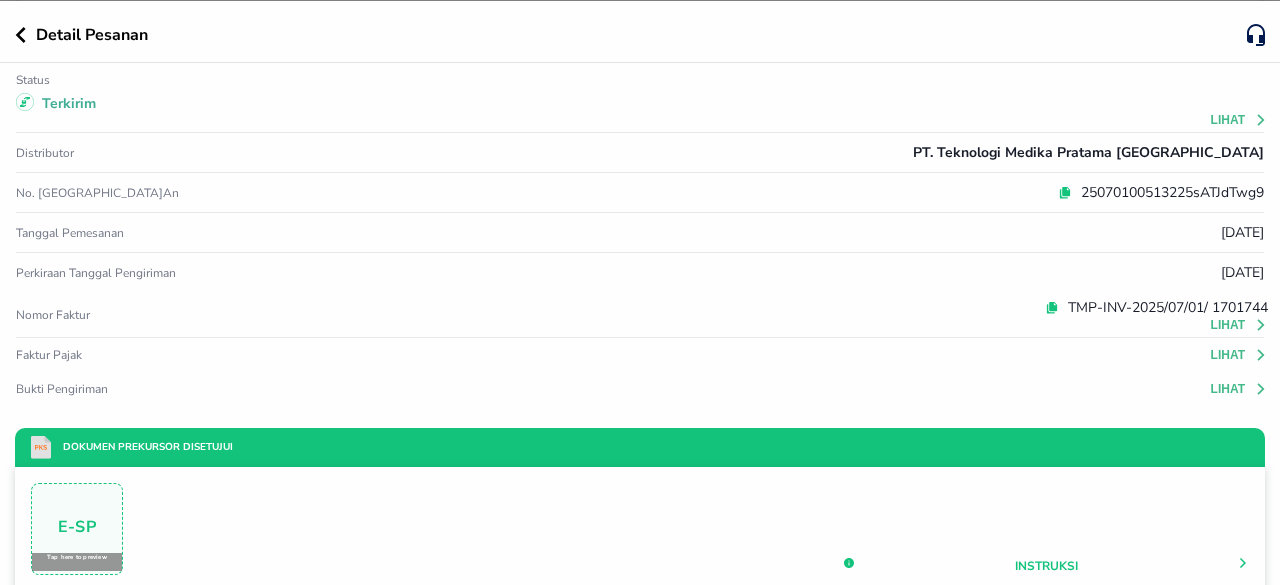 scroll, scrollTop: 500, scrollLeft: 0, axis: vertical 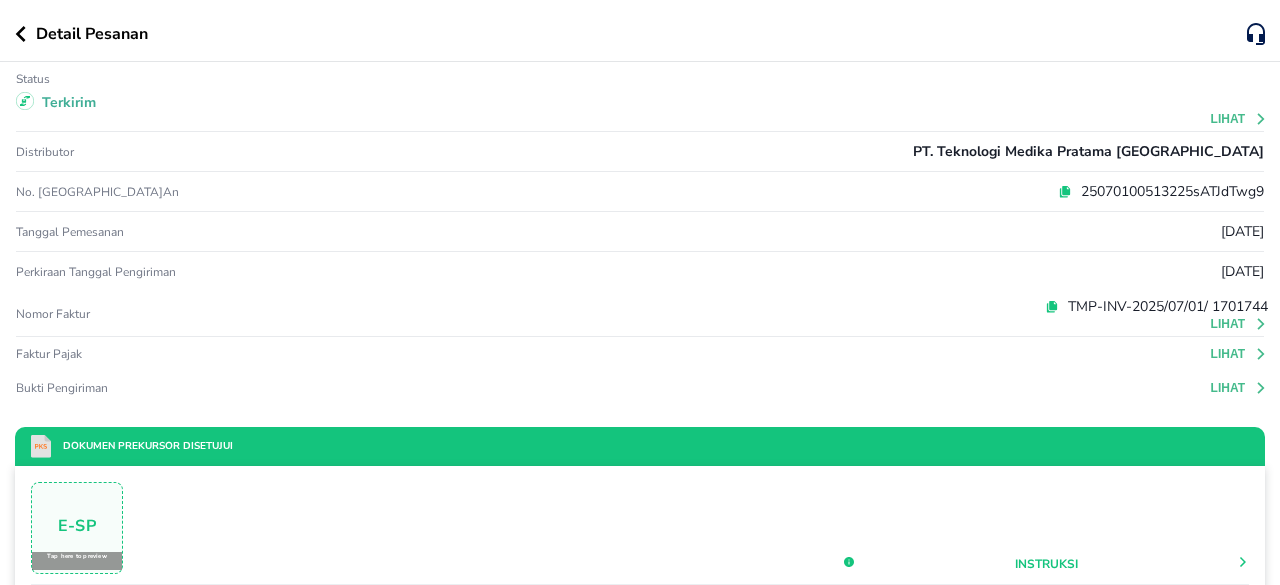 click at bounding box center (25, 34) 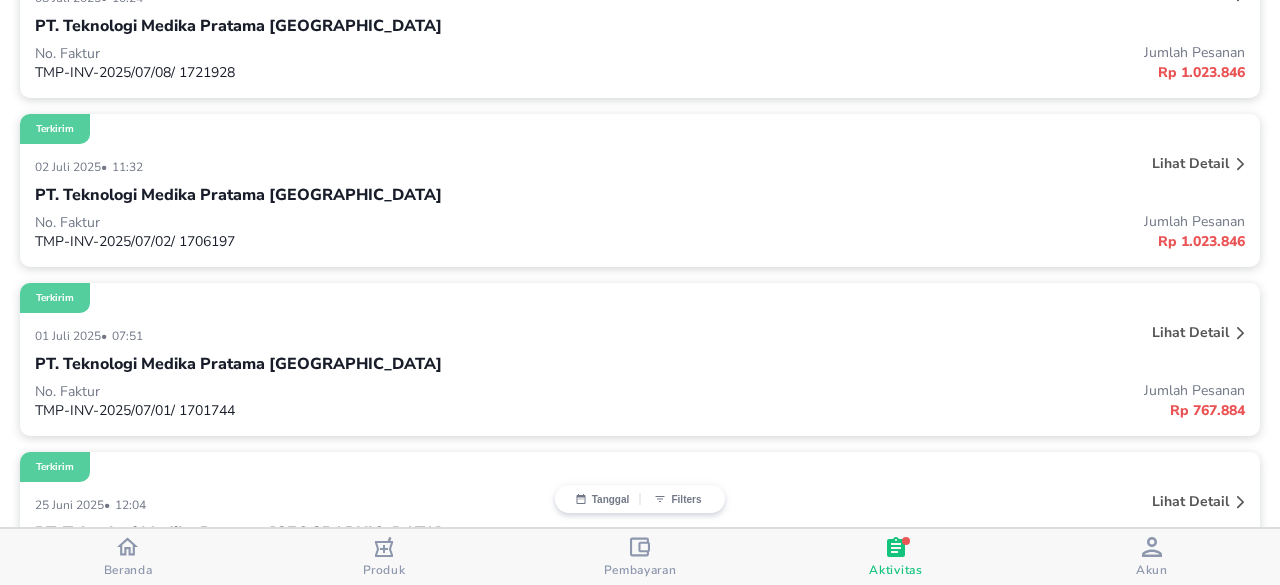 click on "PT. Teknologi Medika Pratama Surabaya" at bounding box center (238, 195) 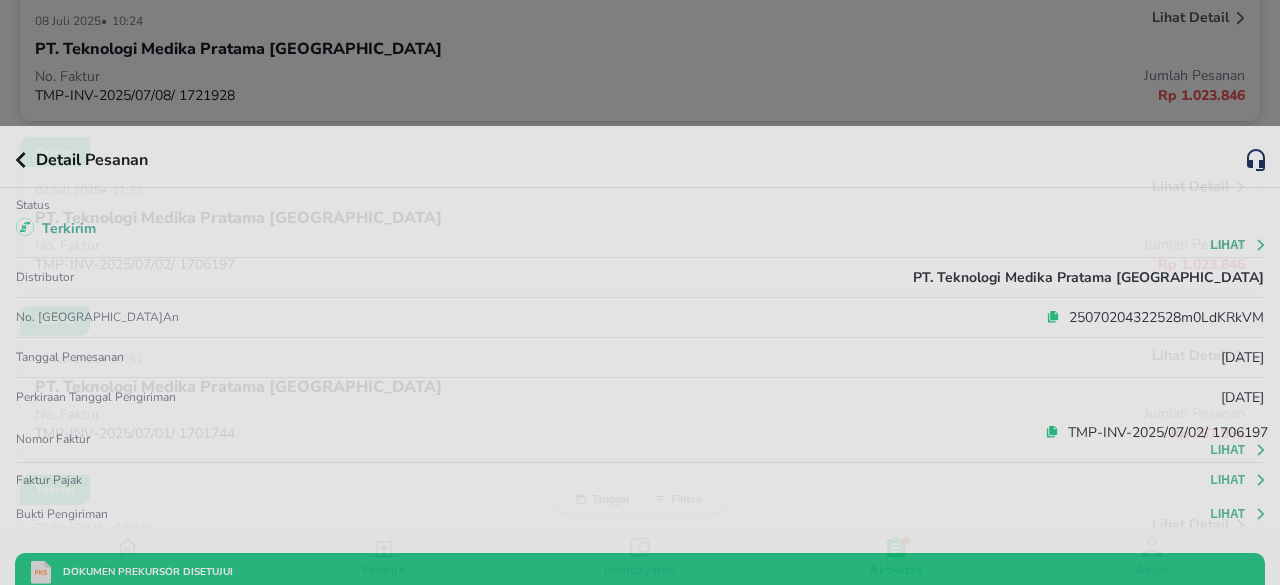 scroll, scrollTop: 500, scrollLeft: 0, axis: vertical 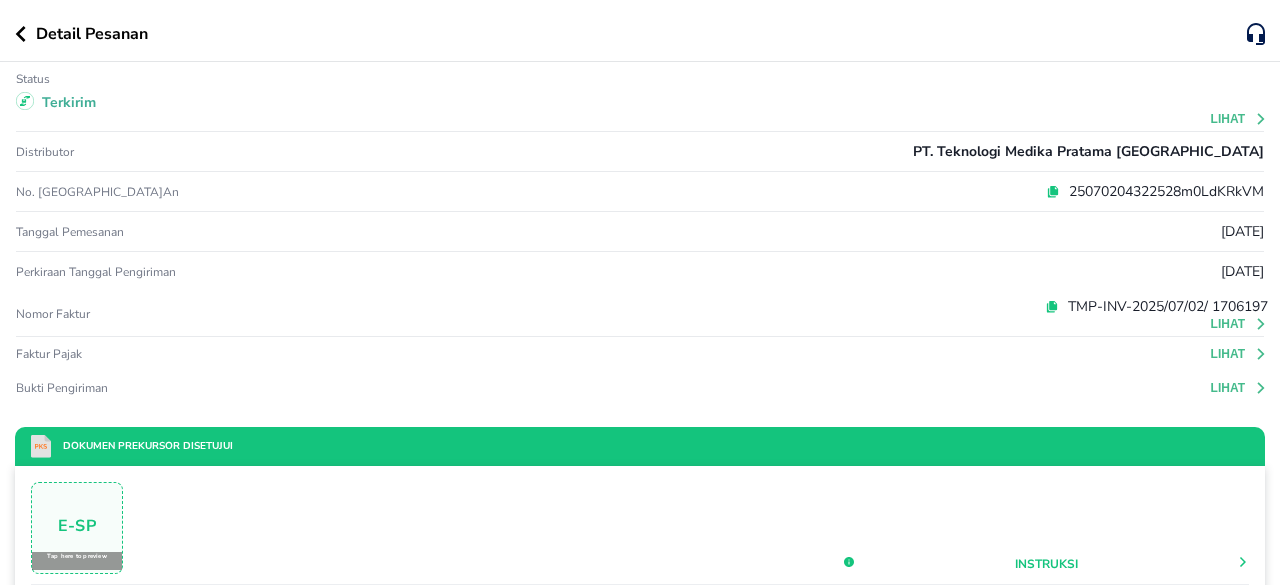 click 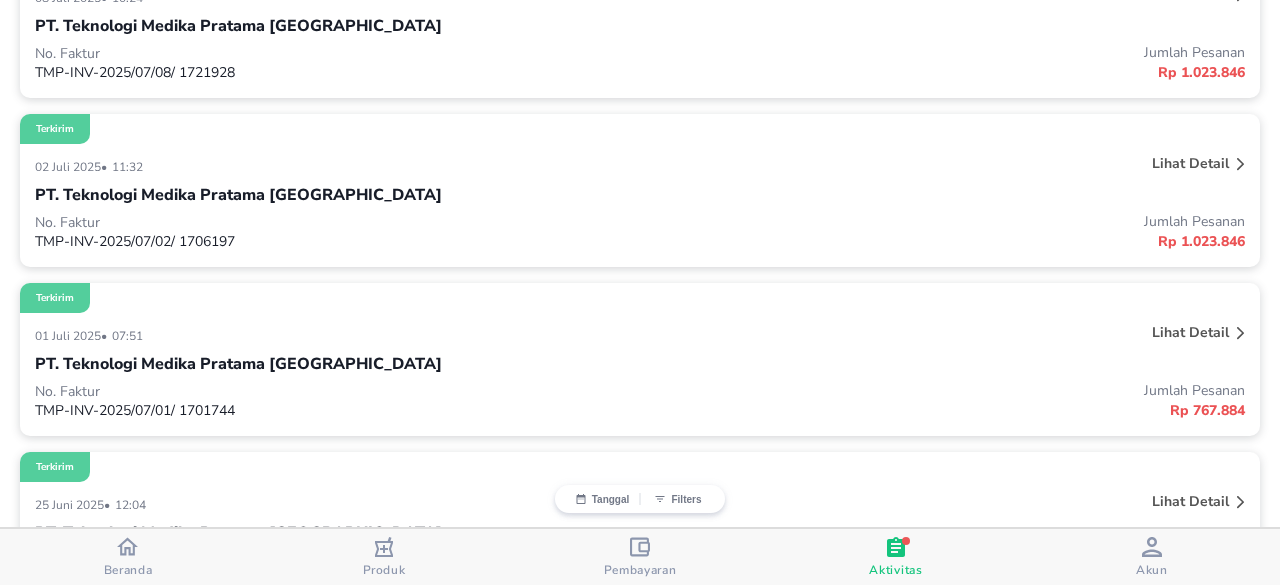 scroll, scrollTop: 400, scrollLeft: 0, axis: vertical 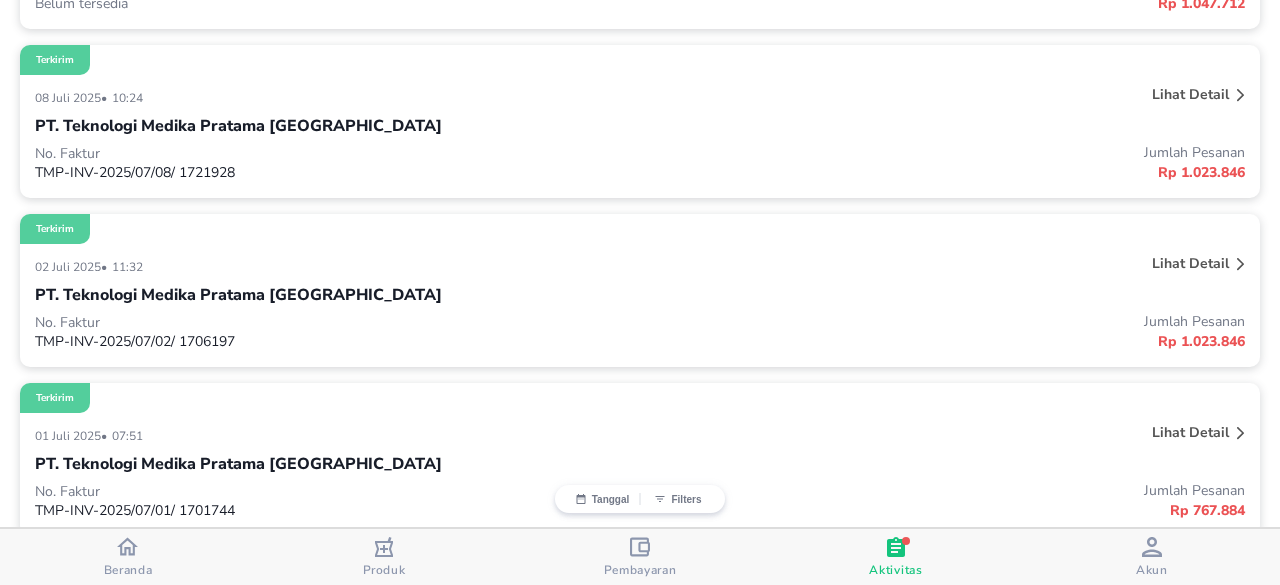 click on "PT. Teknologi Medika Pratama Surabaya" at bounding box center [238, 126] 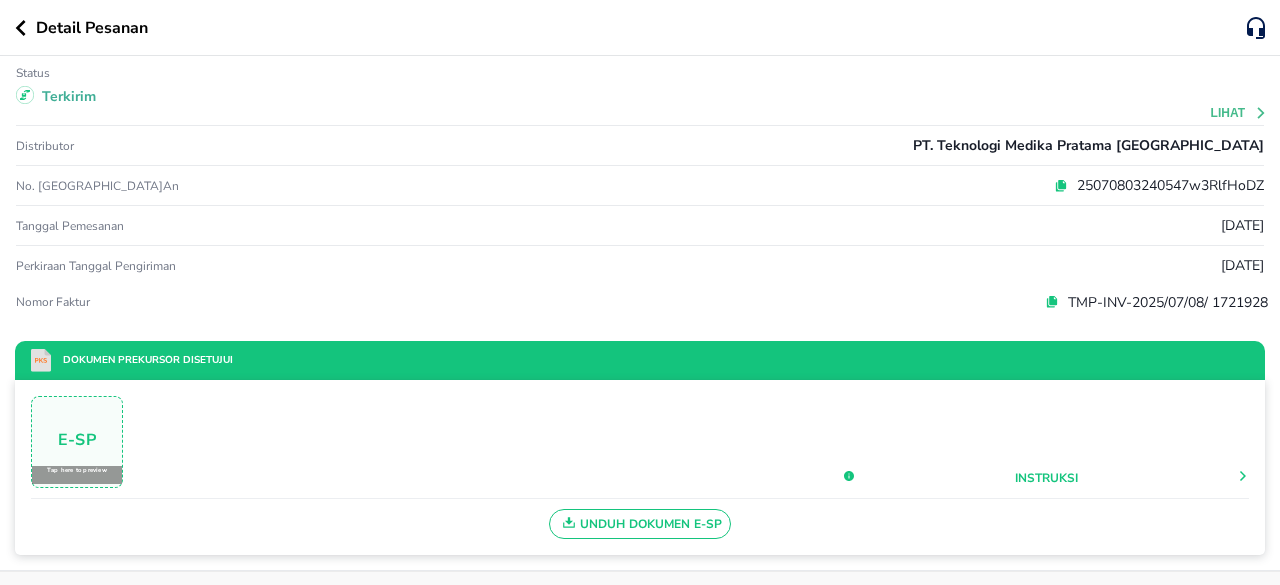 scroll, scrollTop: 0, scrollLeft: 0, axis: both 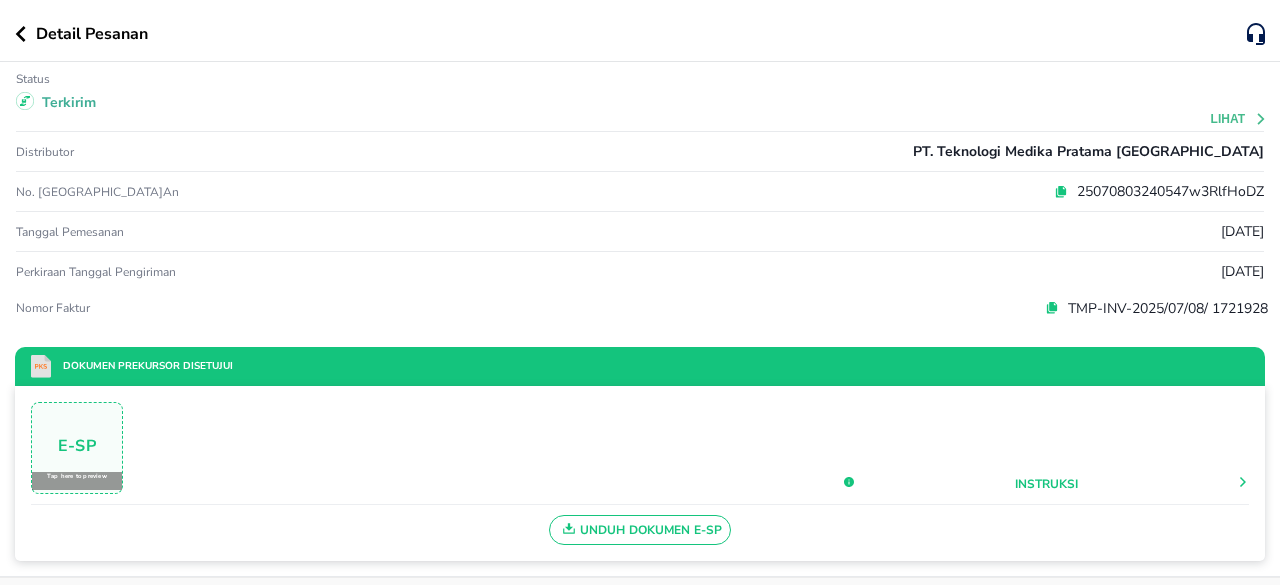 click 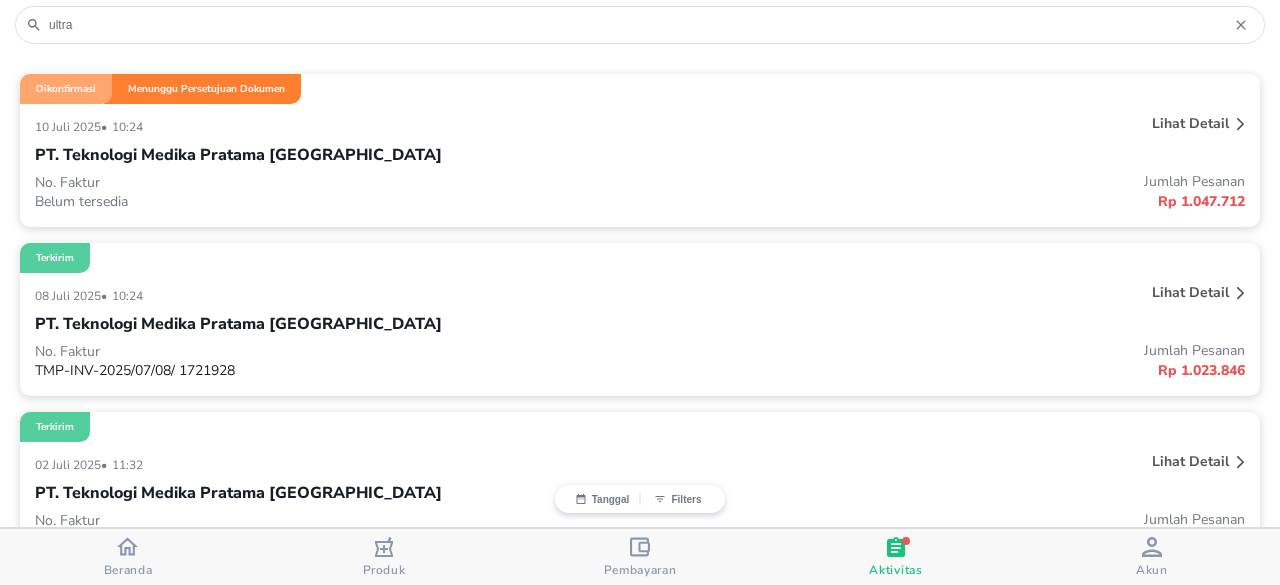 scroll, scrollTop: 200, scrollLeft: 0, axis: vertical 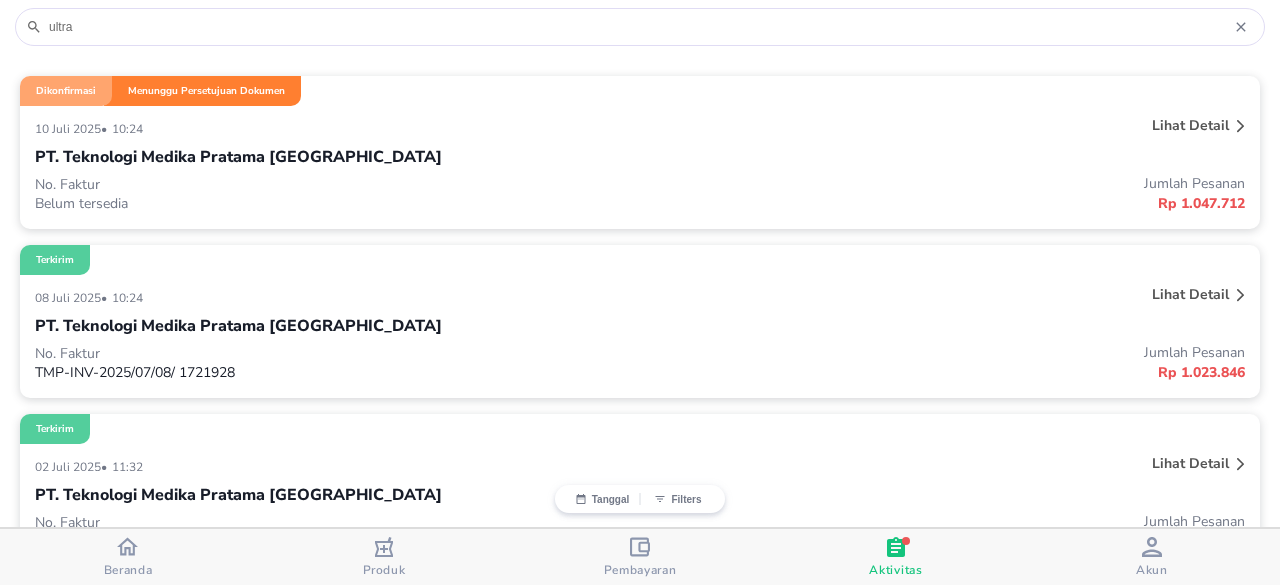 click on "PT. Teknologi Medika Pratama Surabaya" at bounding box center [238, 157] 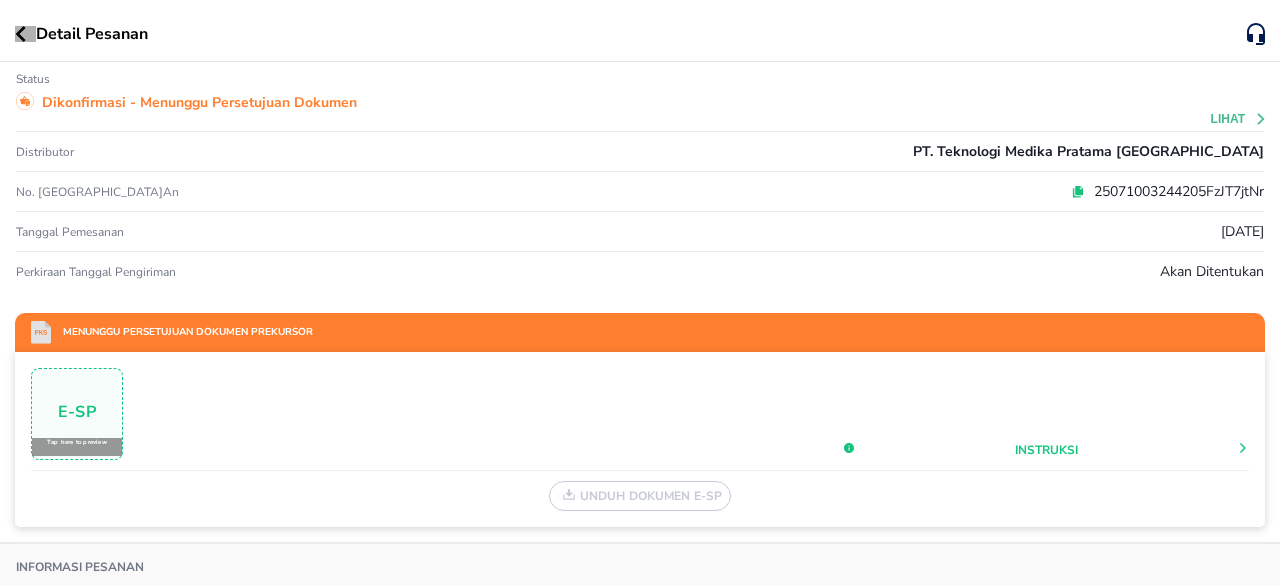 click 